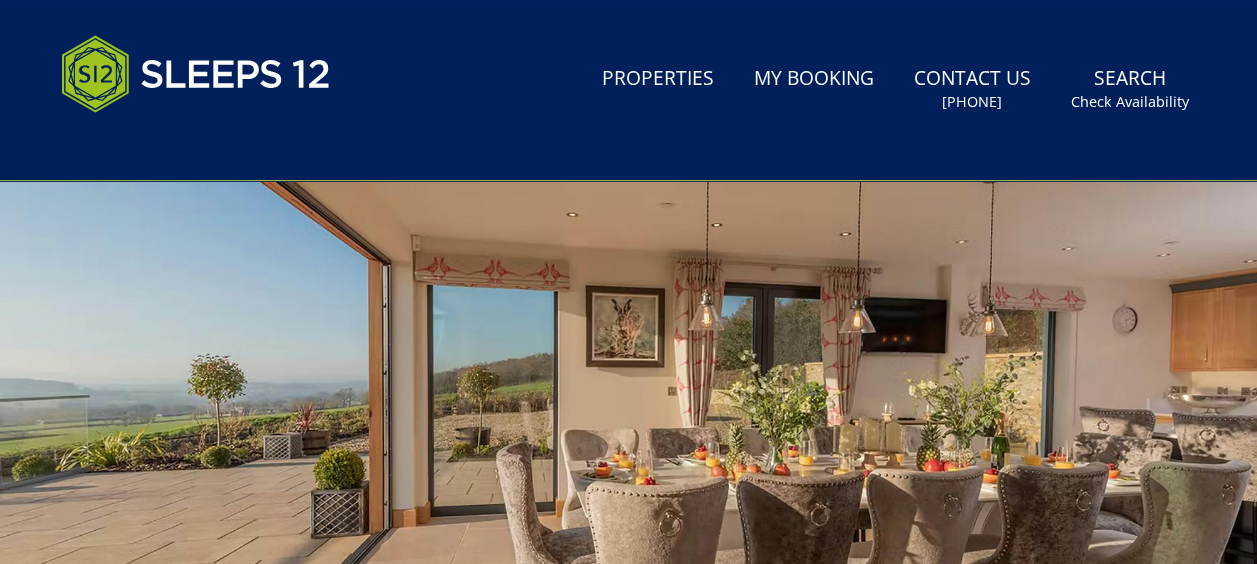 scroll, scrollTop: 0, scrollLeft: 0, axis: both 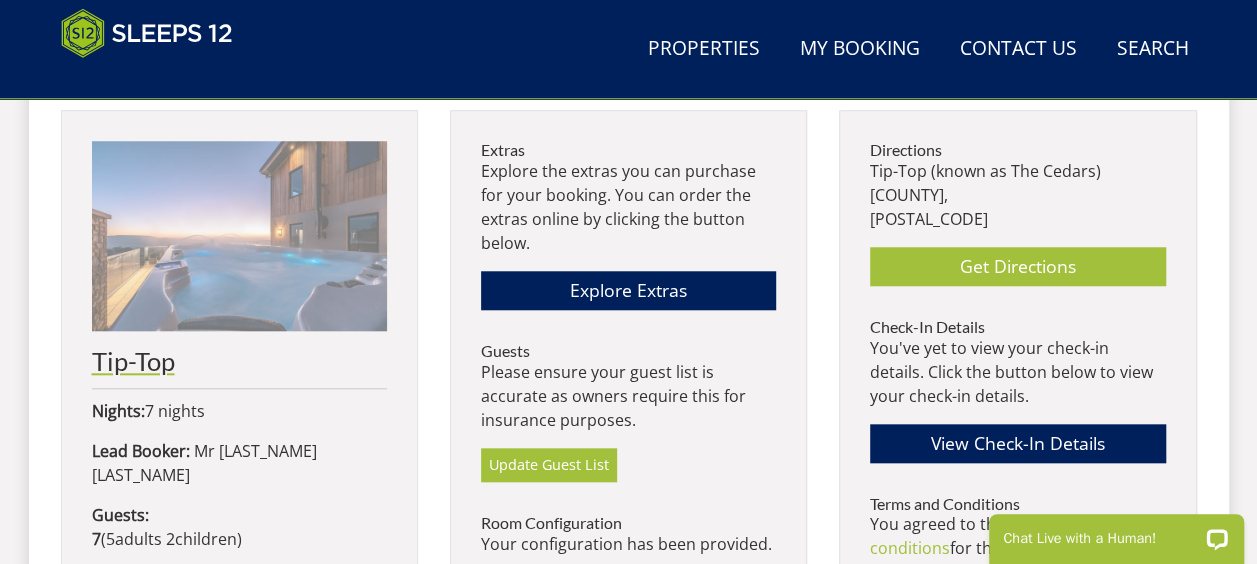 click on "Tip-Top" at bounding box center (239, 361) 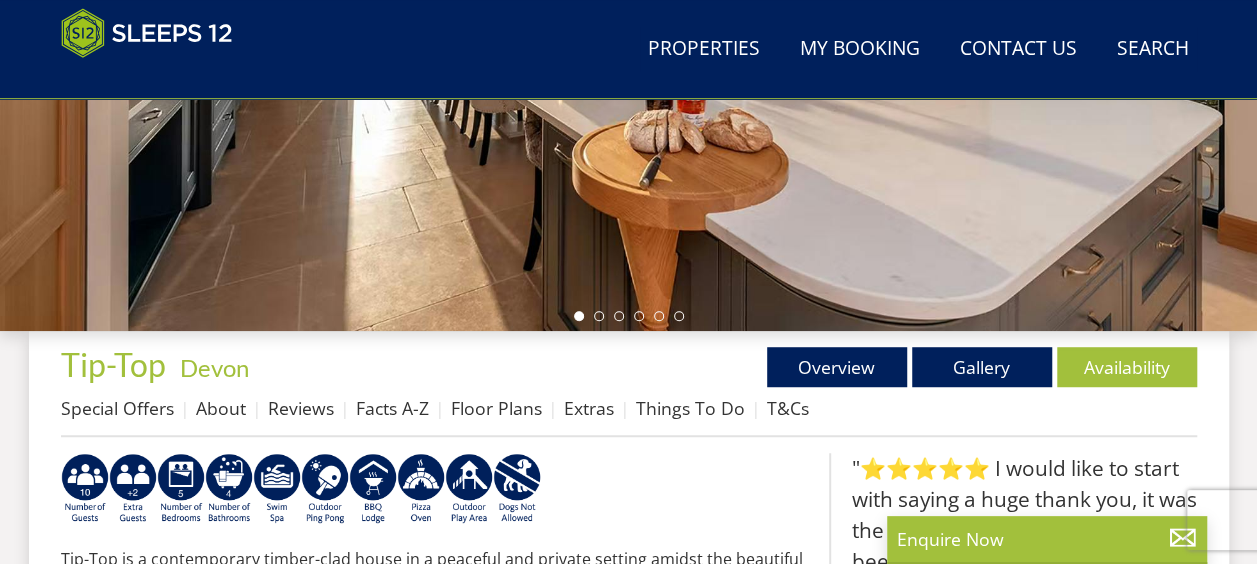 scroll, scrollTop: 518, scrollLeft: 0, axis: vertical 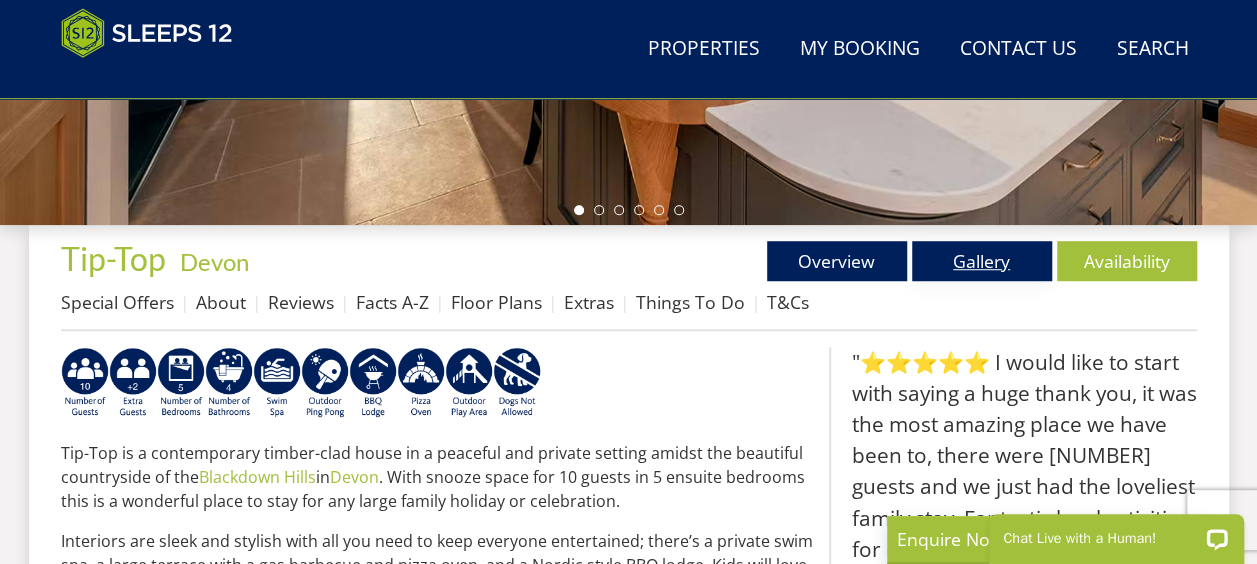 click on "Gallery" at bounding box center [982, 261] 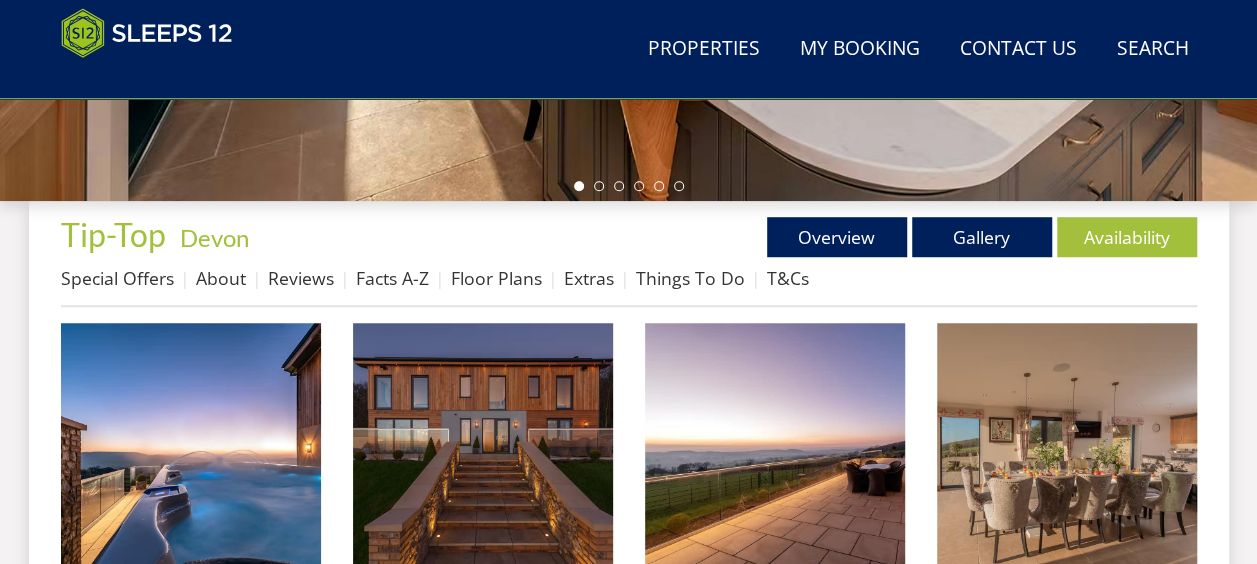 scroll, scrollTop: 600, scrollLeft: 0, axis: vertical 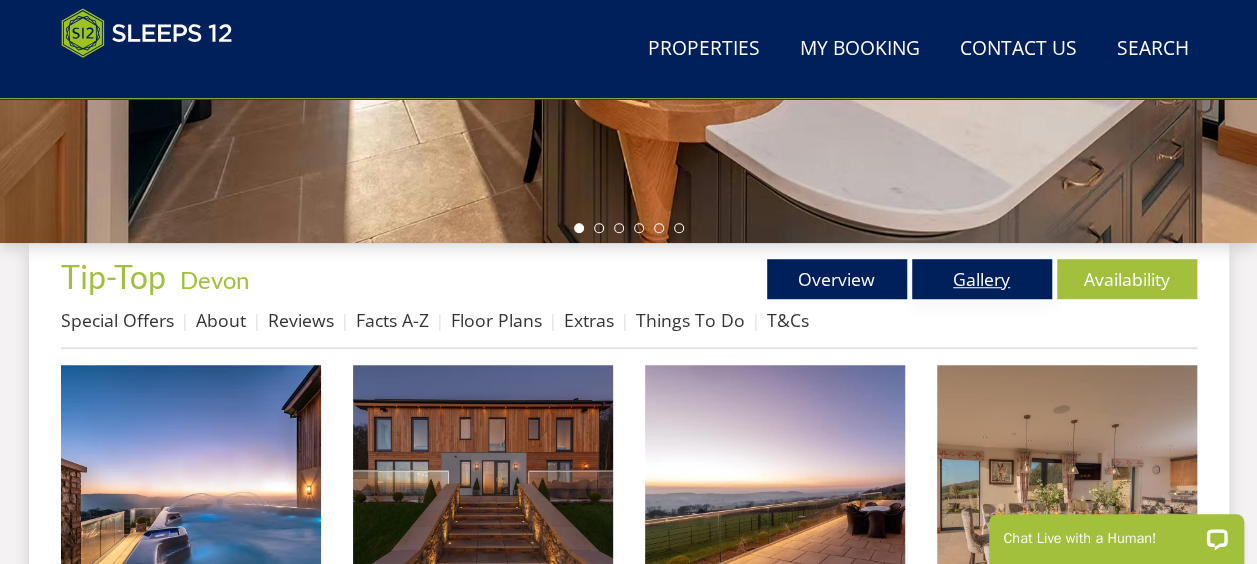 click on "Gallery" at bounding box center [982, 279] 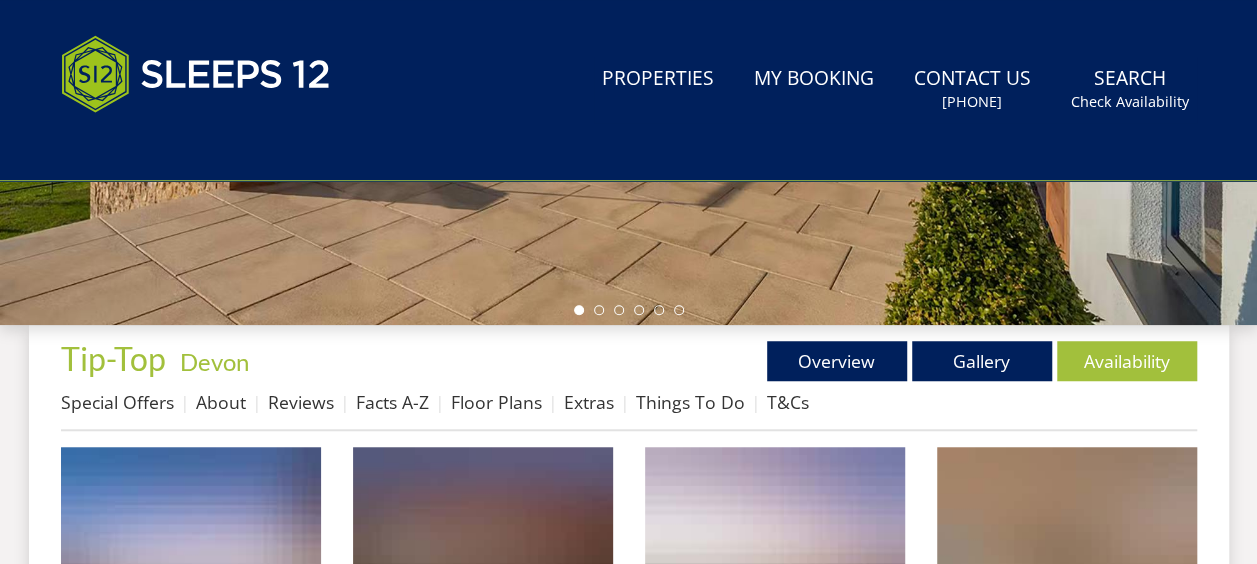 scroll, scrollTop: 0, scrollLeft: 0, axis: both 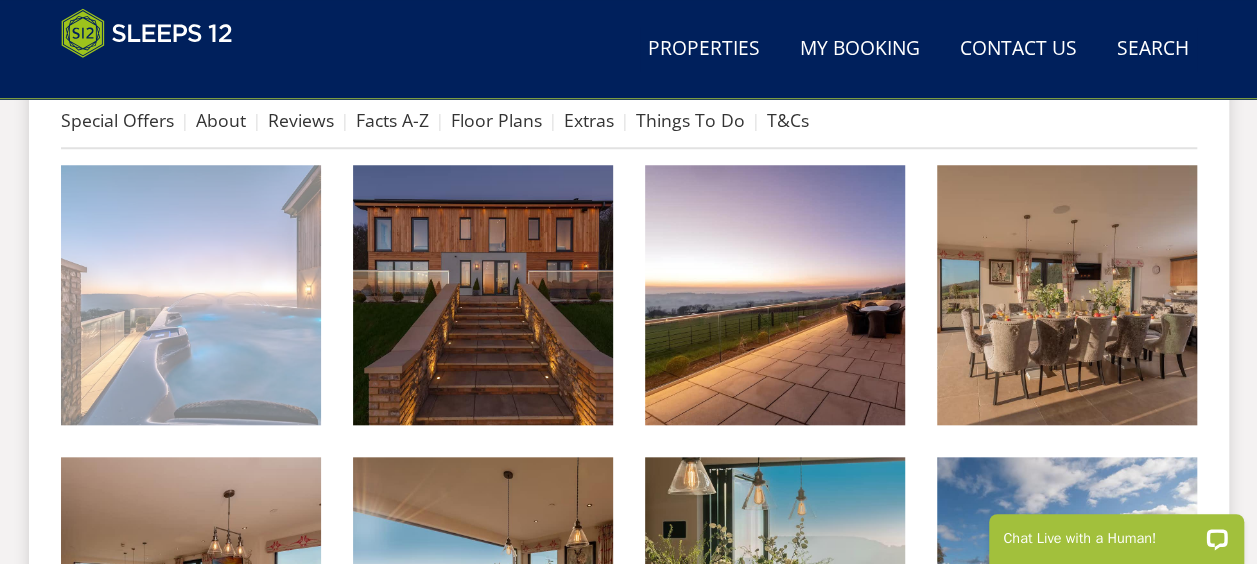 click at bounding box center [191, 295] 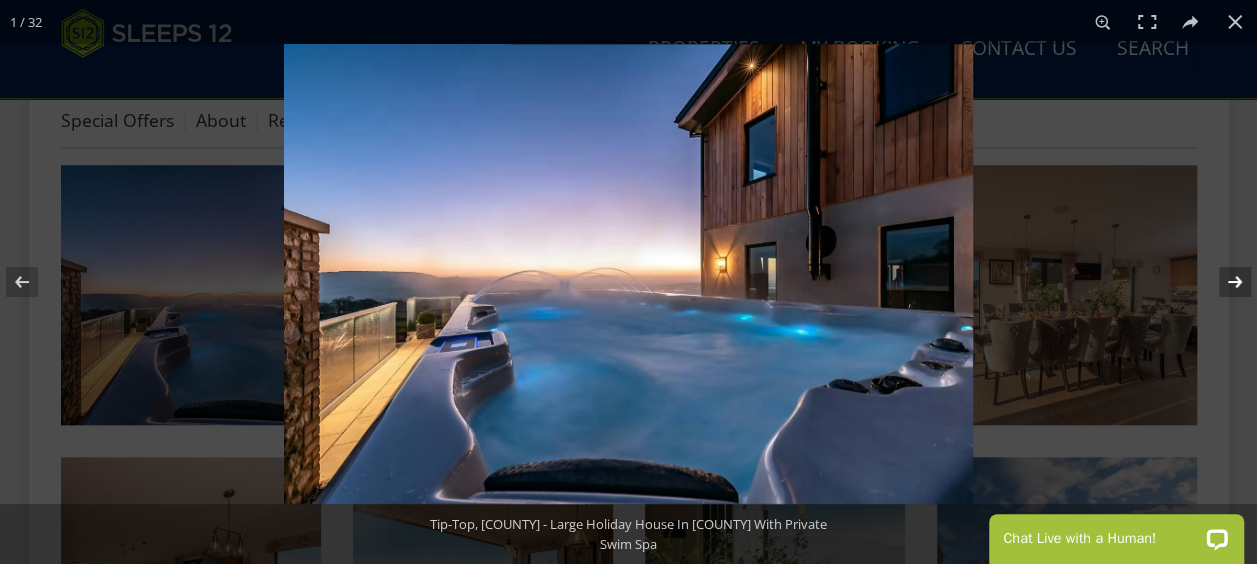 click at bounding box center (1222, 282) 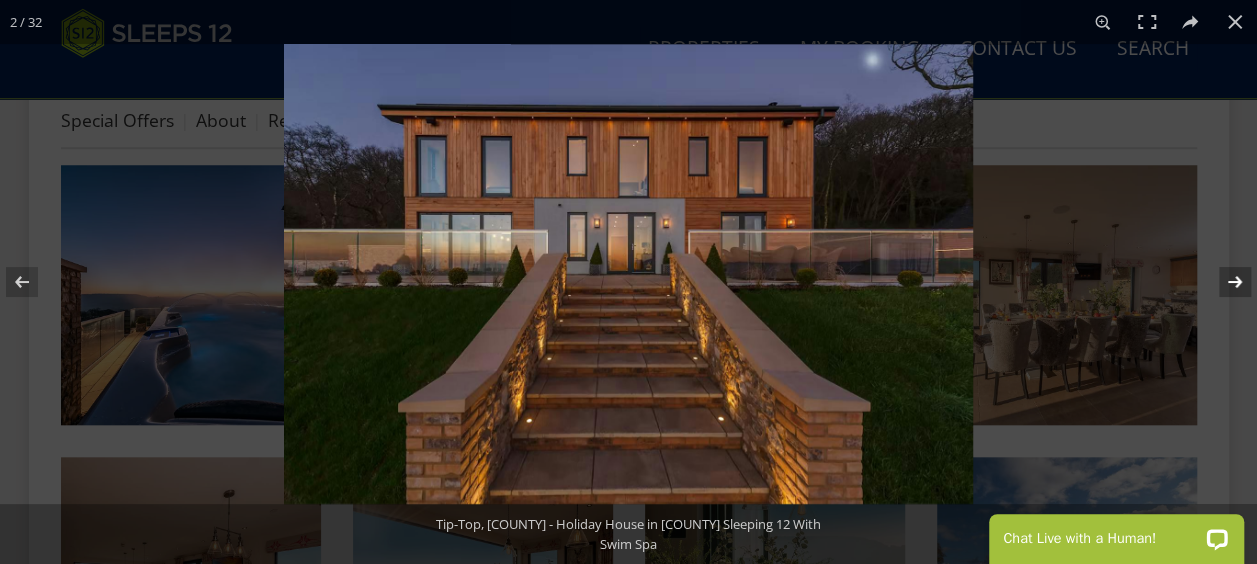 click at bounding box center [1222, 282] 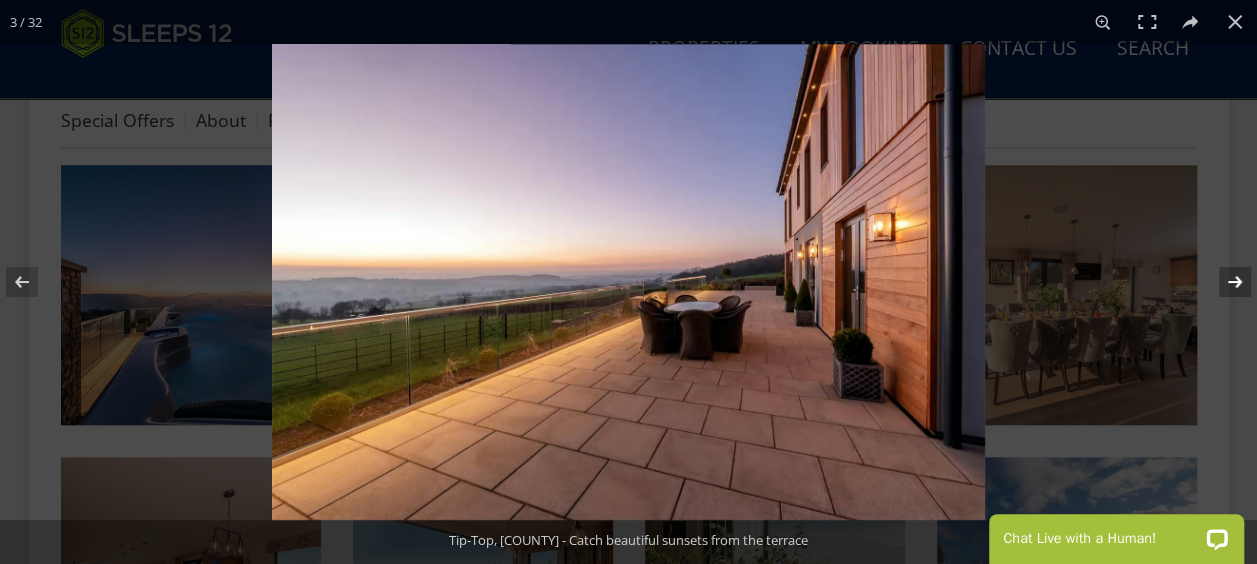 click at bounding box center (1222, 282) 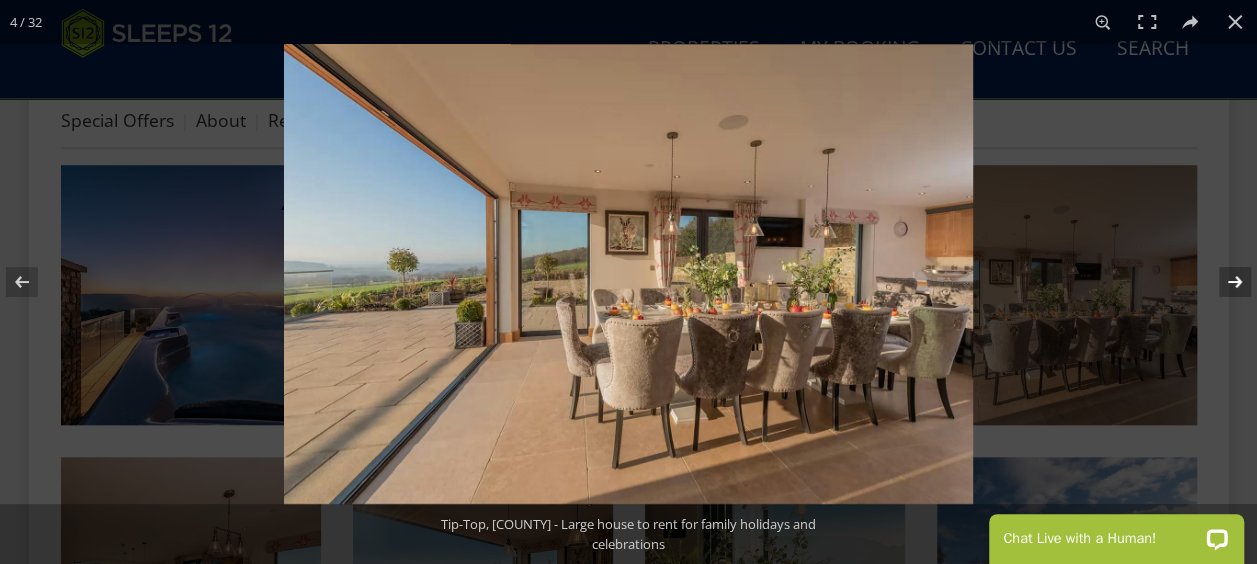 click at bounding box center [1222, 282] 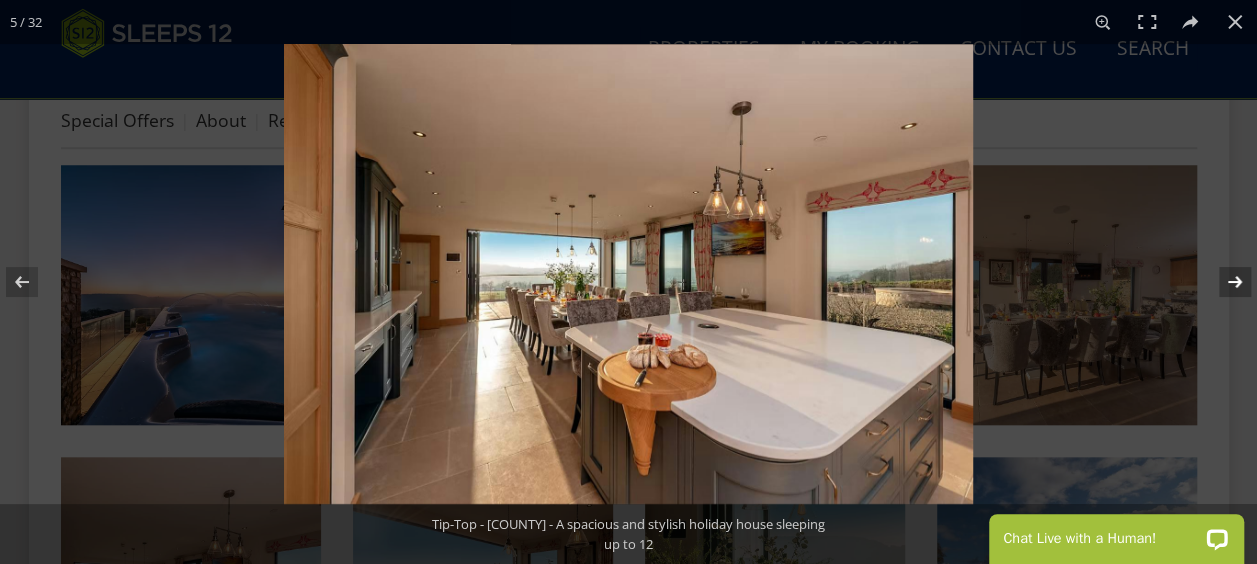click at bounding box center (1222, 282) 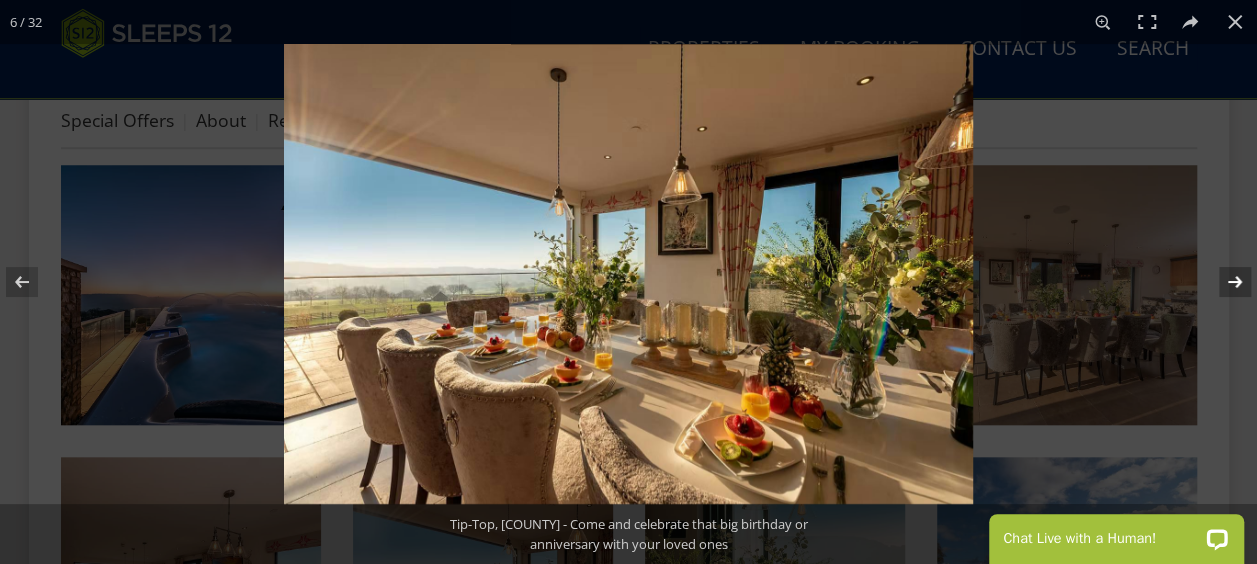 click at bounding box center (1222, 282) 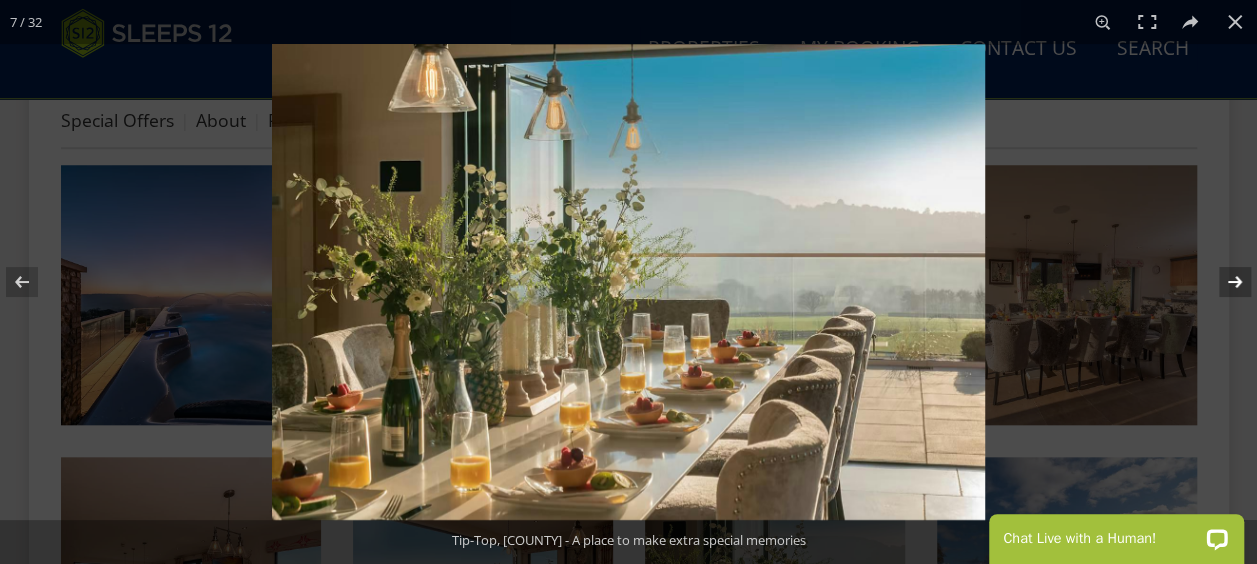 click at bounding box center [1222, 282] 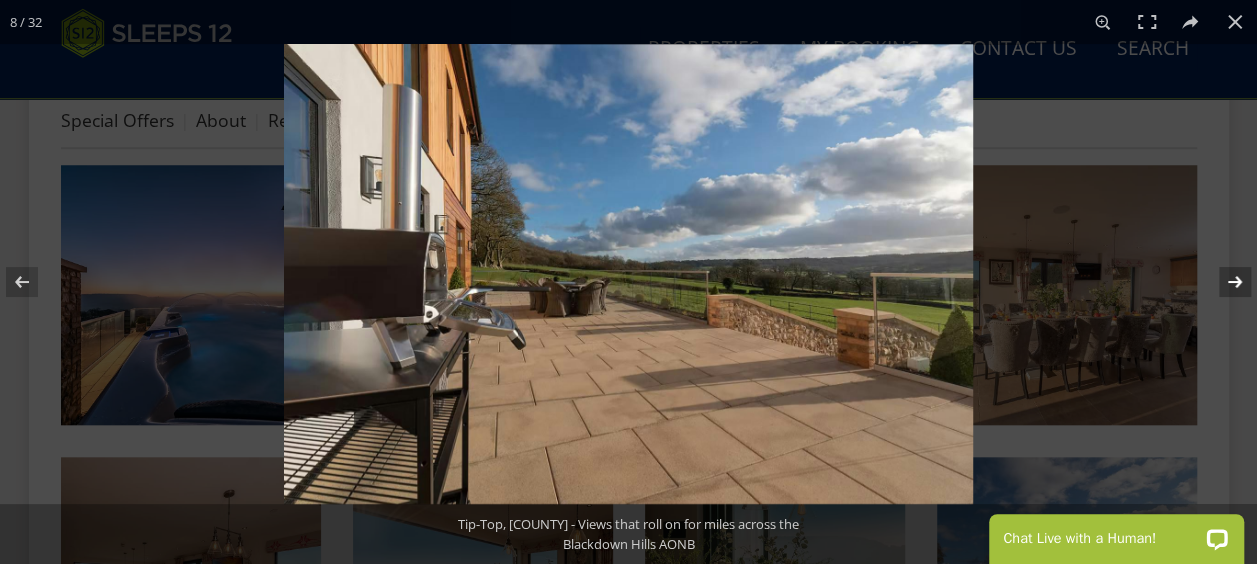 click at bounding box center (1222, 282) 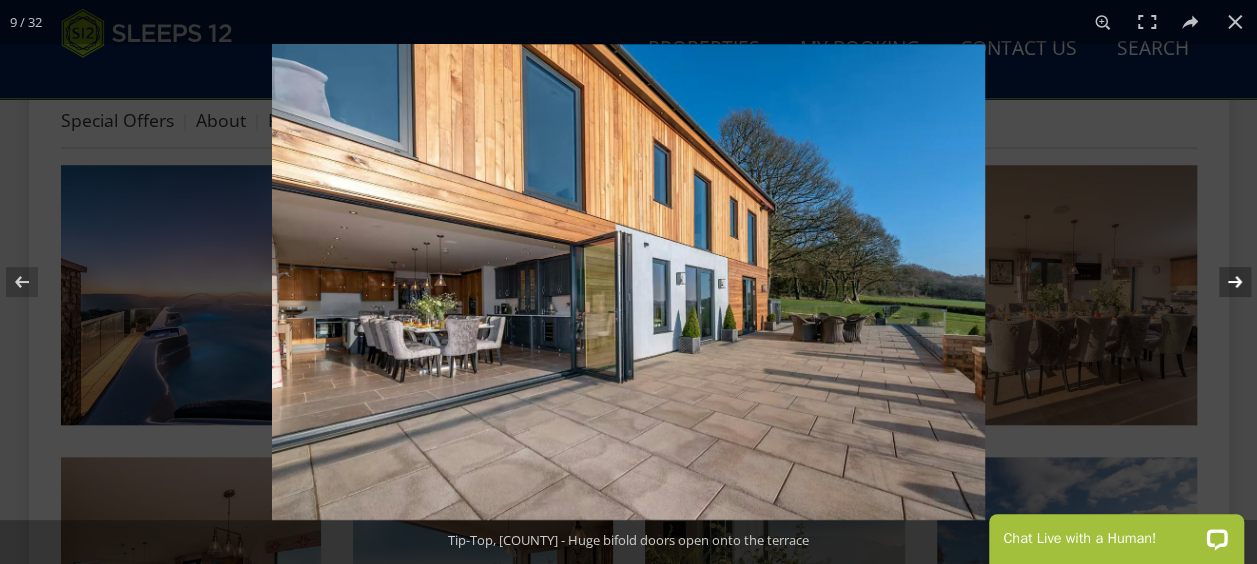 click at bounding box center [1222, 282] 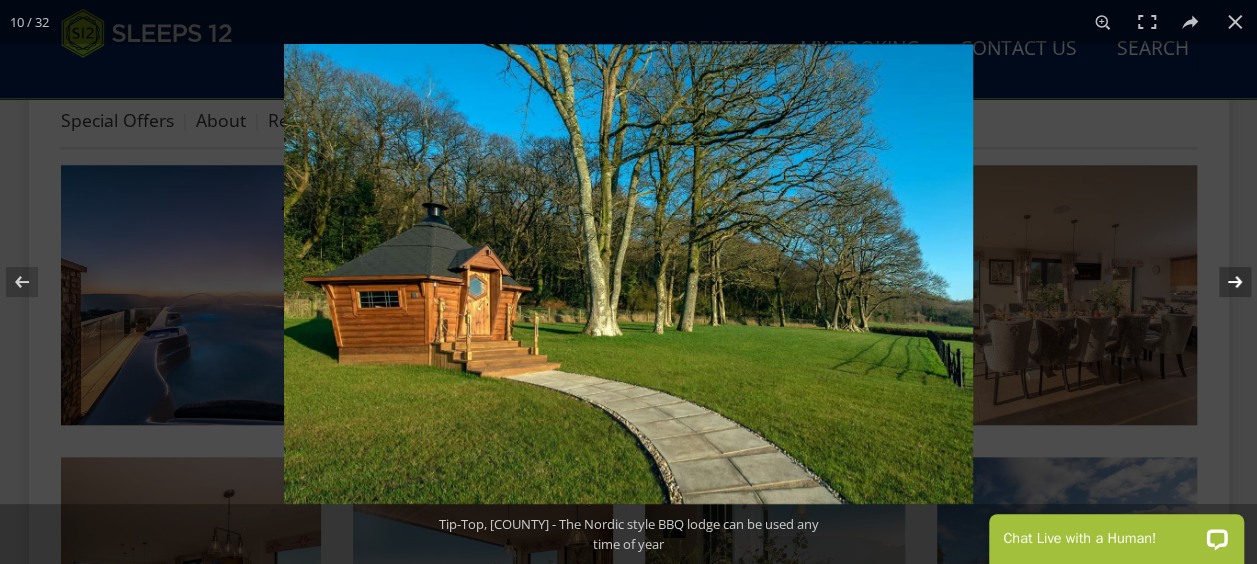 click at bounding box center [1222, 282] 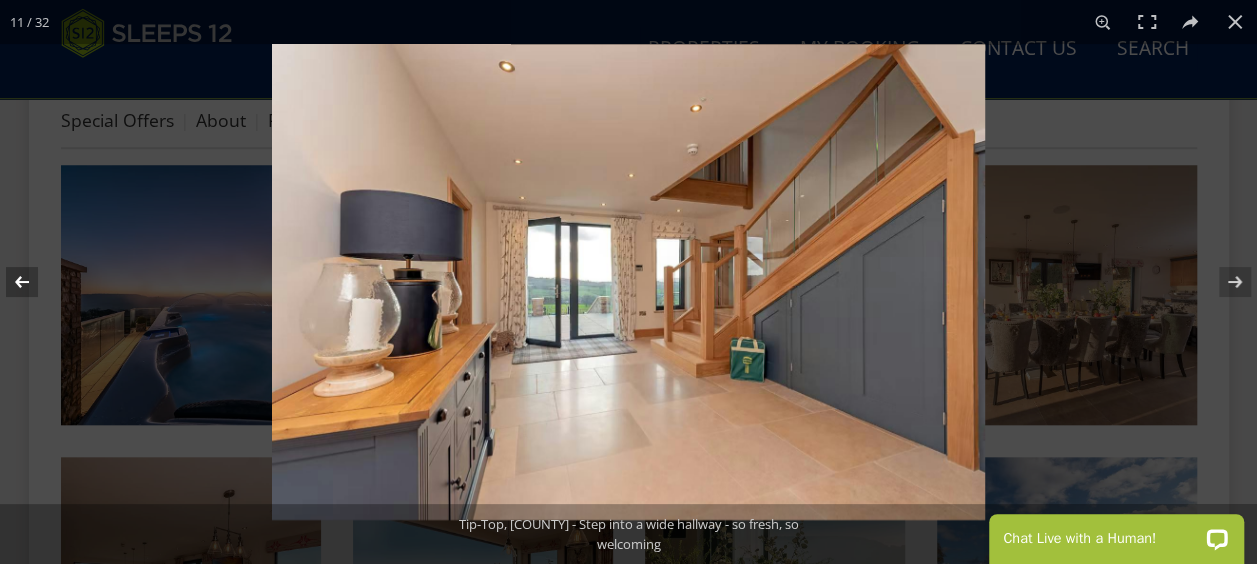 click at bounding box center (35, 282) 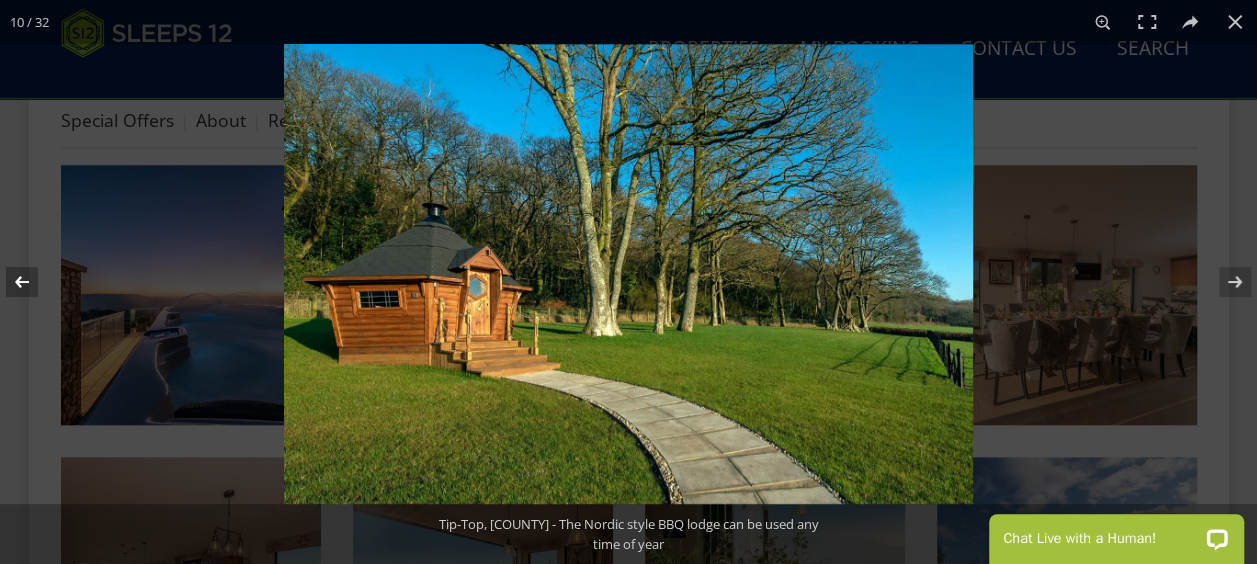 click at bounding box center (35, 282) 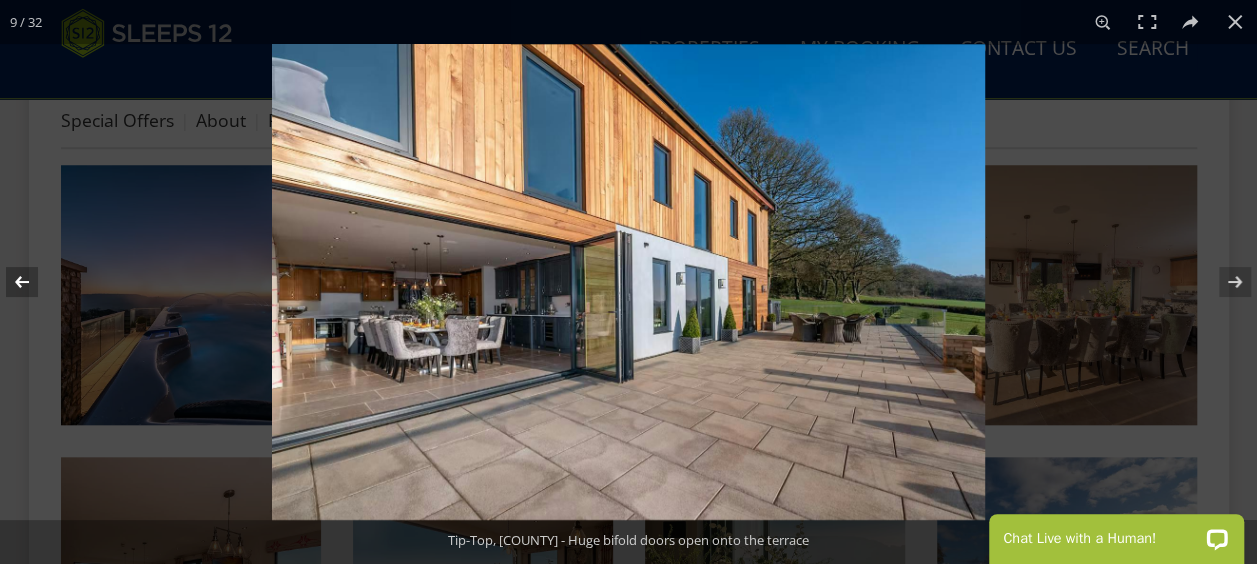 click at bounding box center (35, 282) 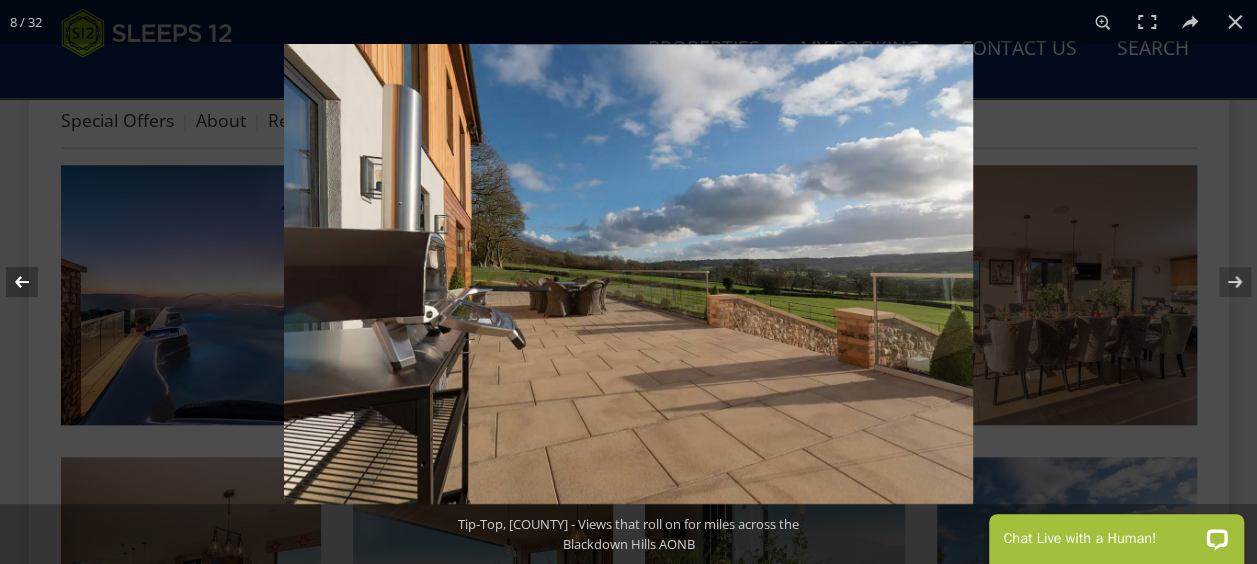 click at bounding box center (35, 282) 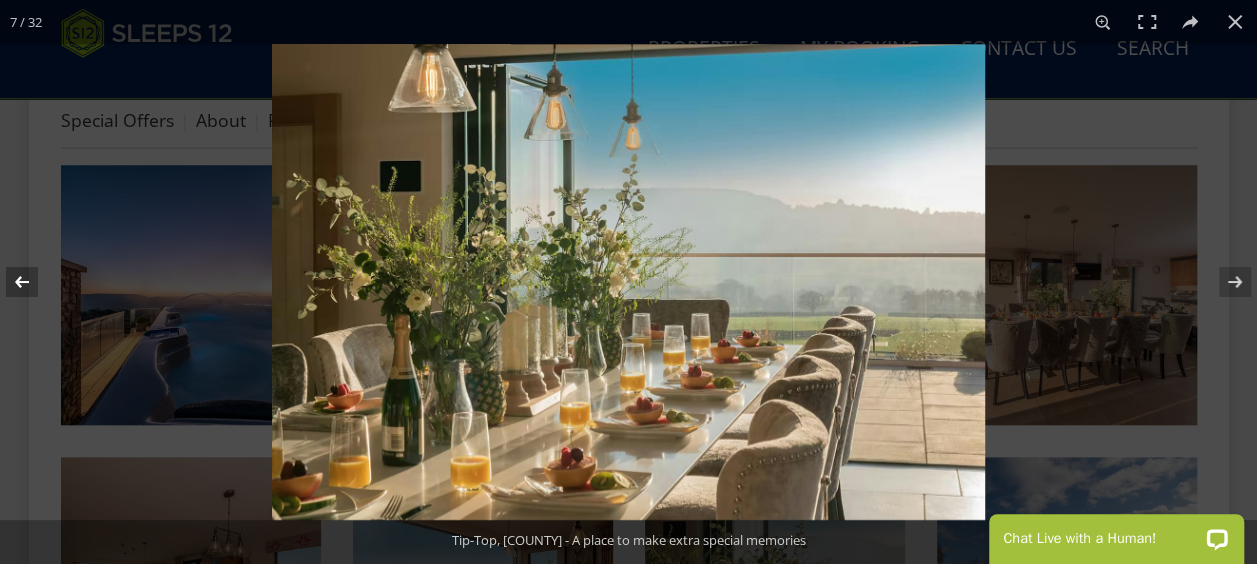 click at bounding box center (35, 282) 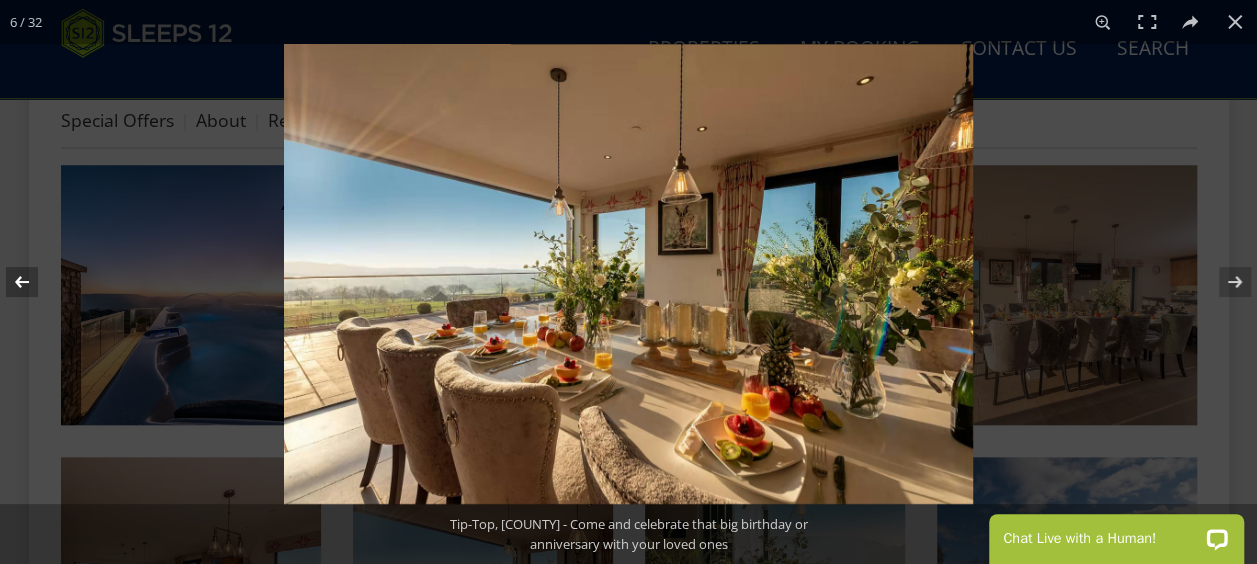 click at bounding box center [35, 282] 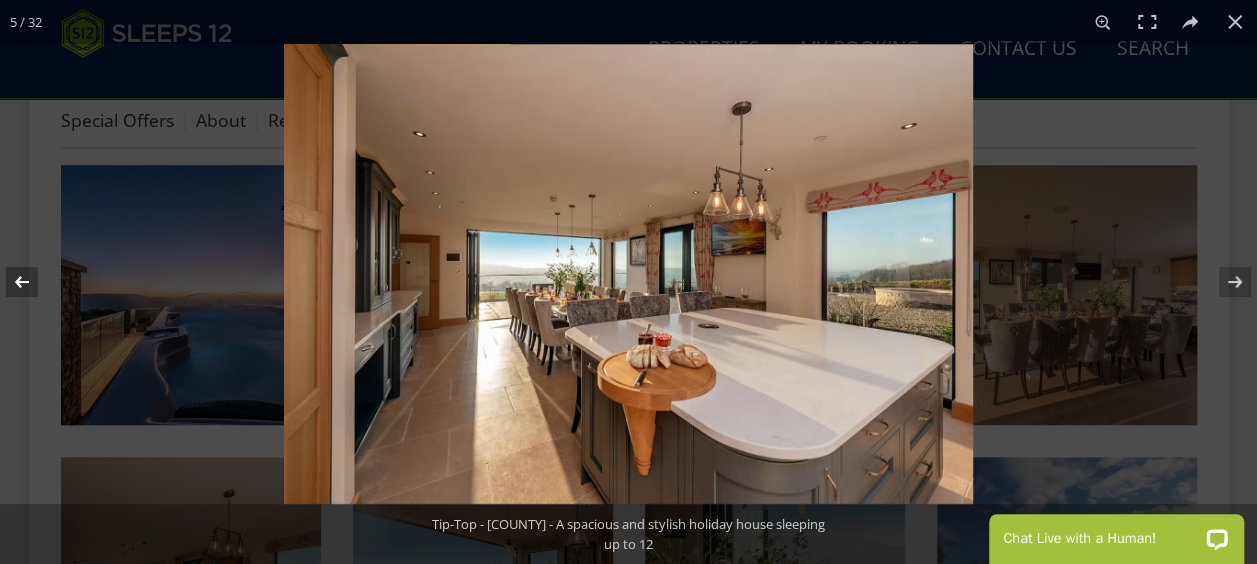 click at bounding box center (35, 282) 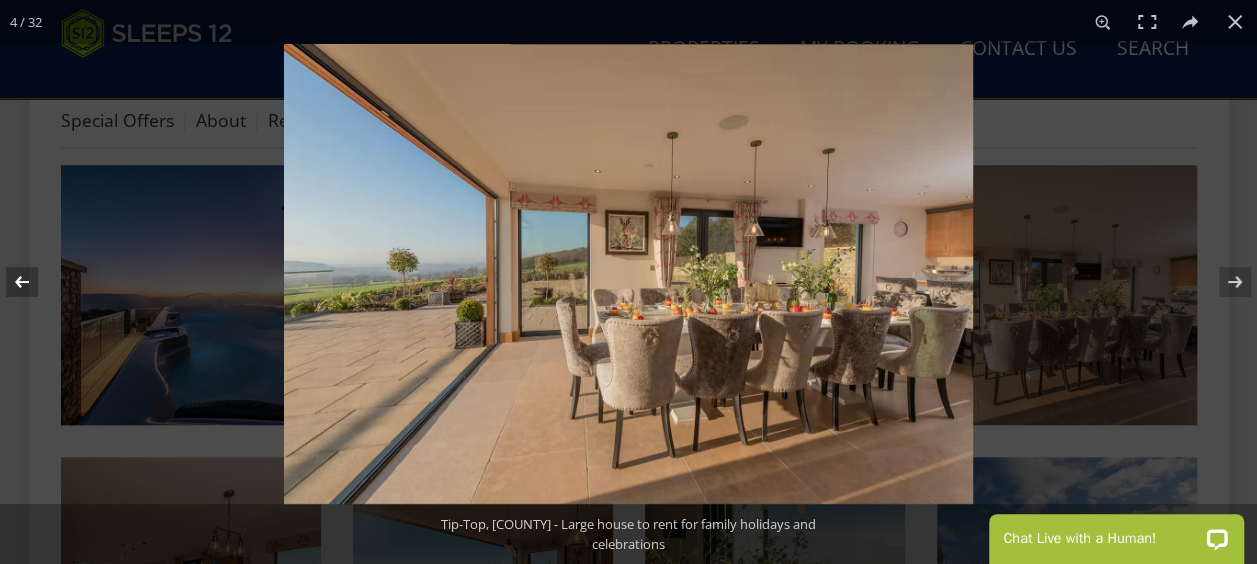 click at bounding box center (35, 282) 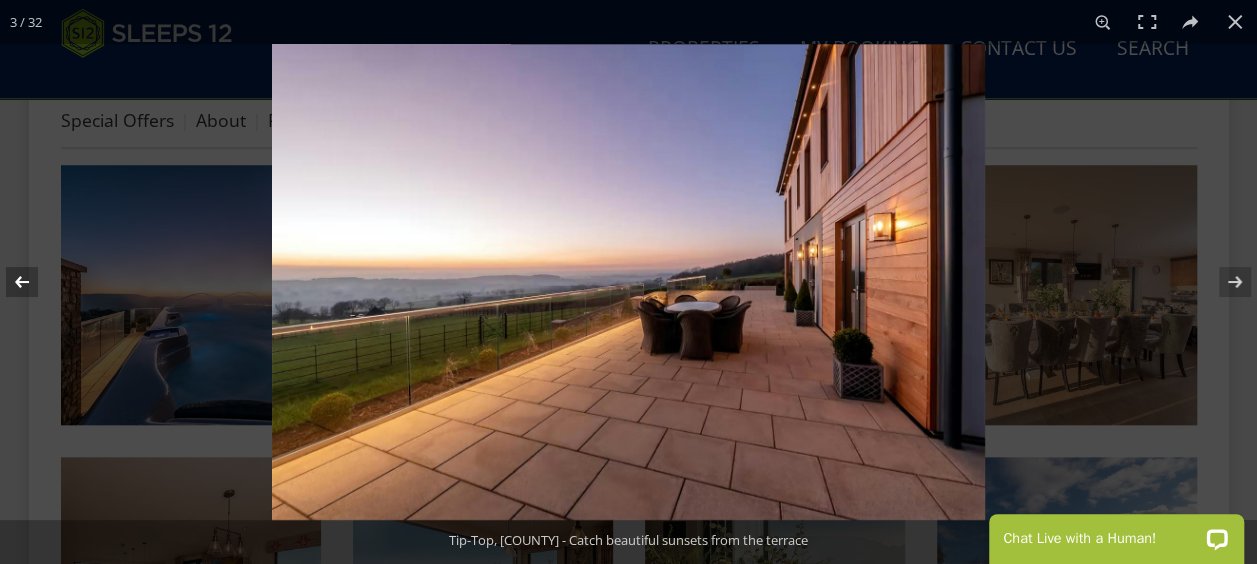 click at bounding box center (35, 282) 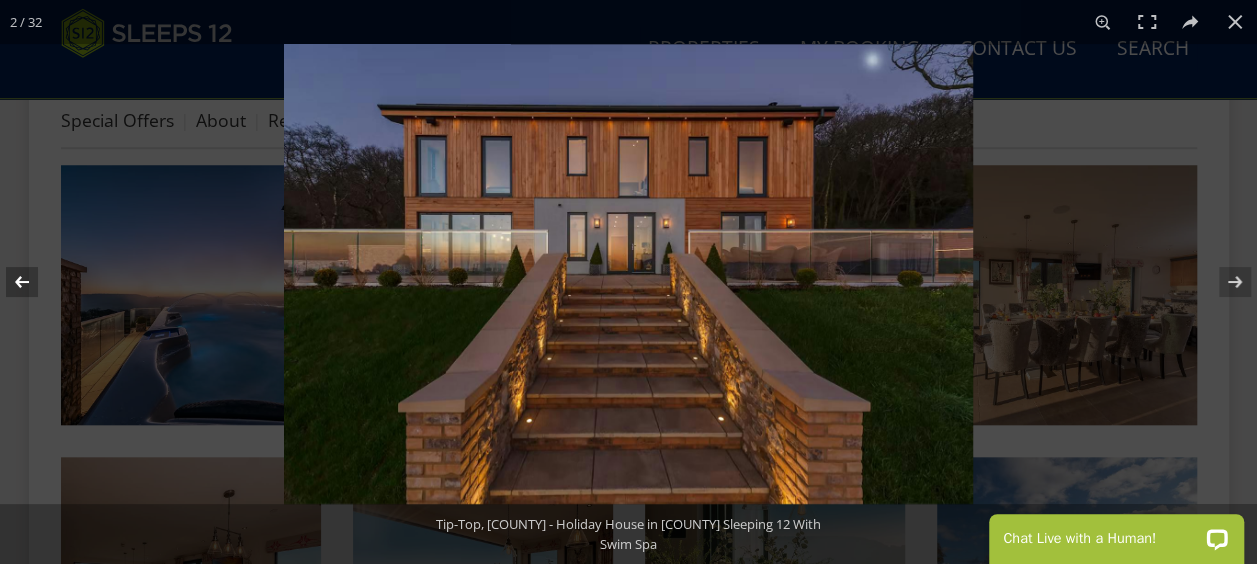 click at bounding box center (35, 282) 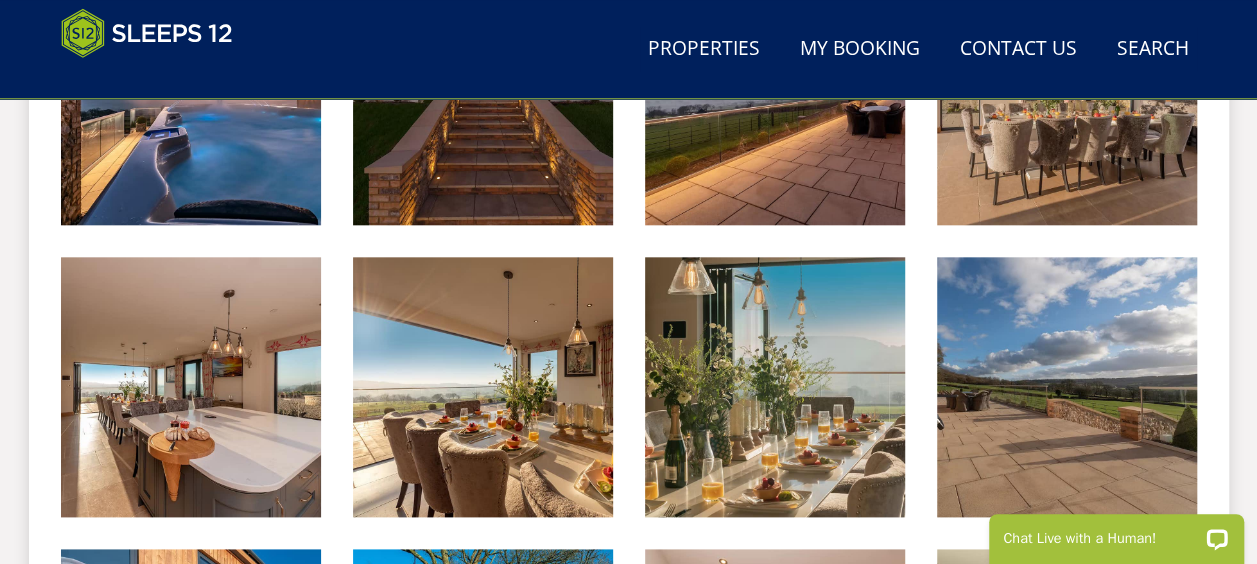 scroll, scrollTop: 800, scrollLeft: 0, axis: vertical 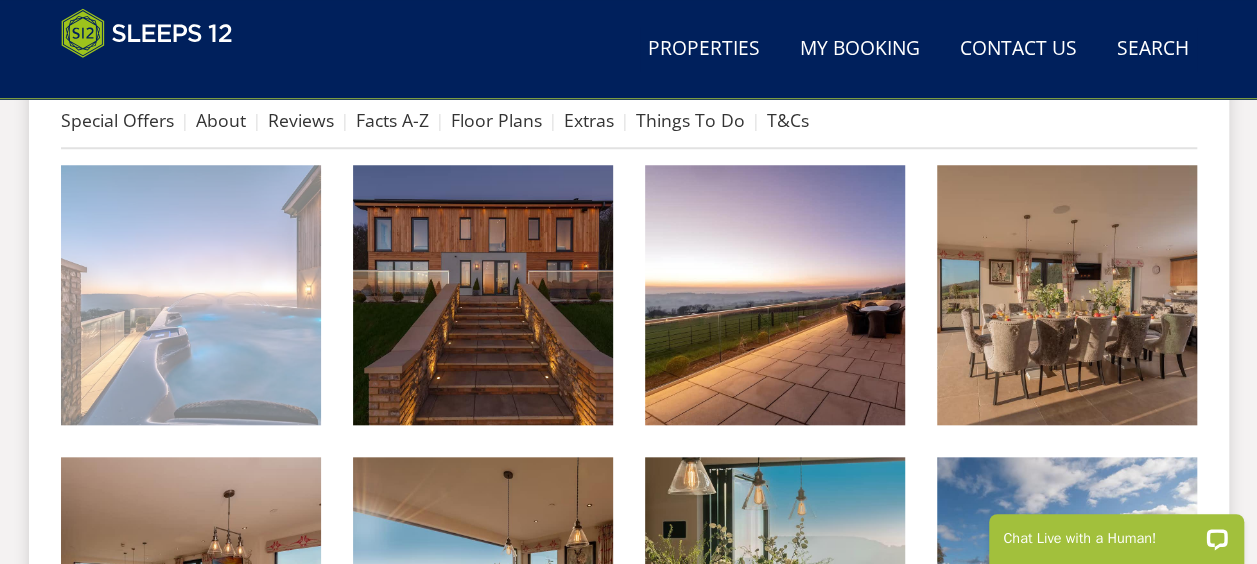 click at bounding box center [191, 295] 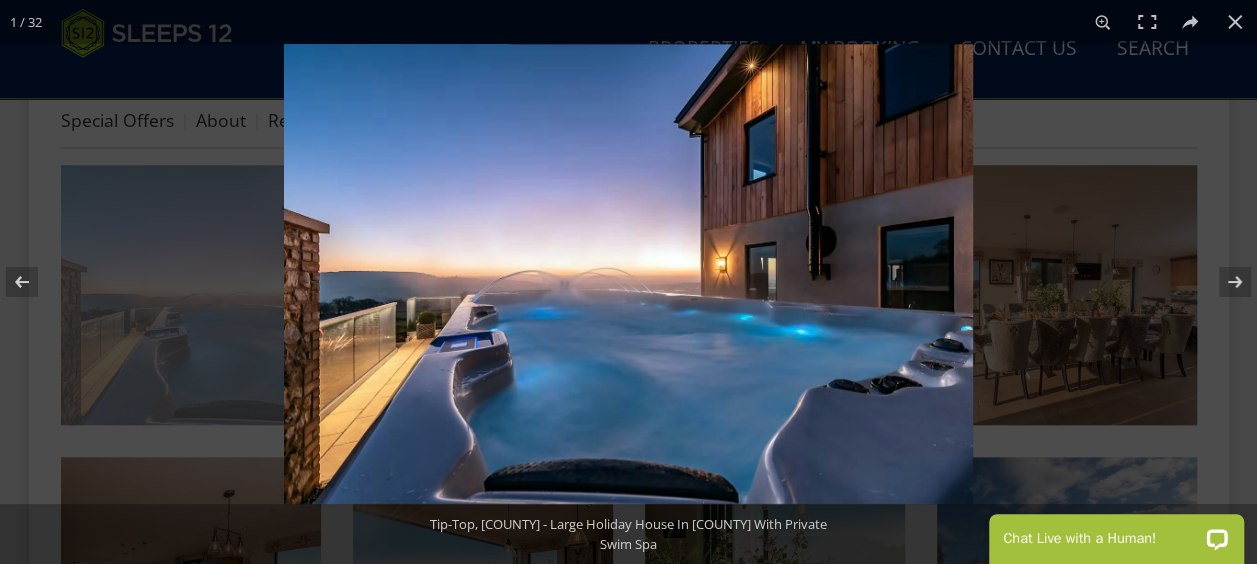 click at bounding box center [628, 274] 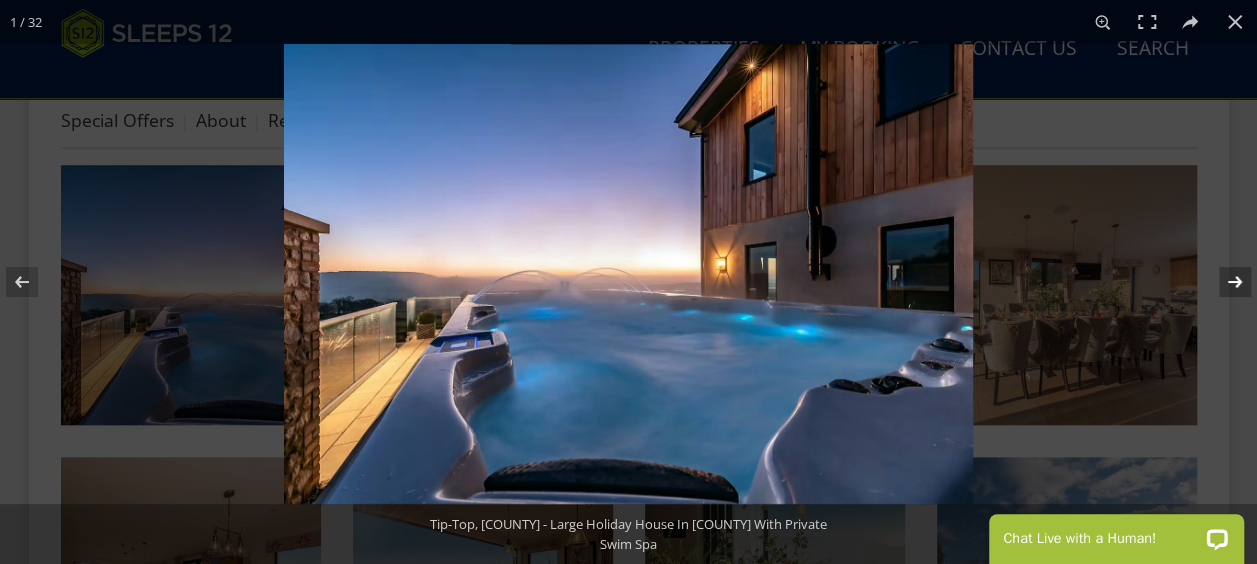 click at bounding box center (1222, 282) 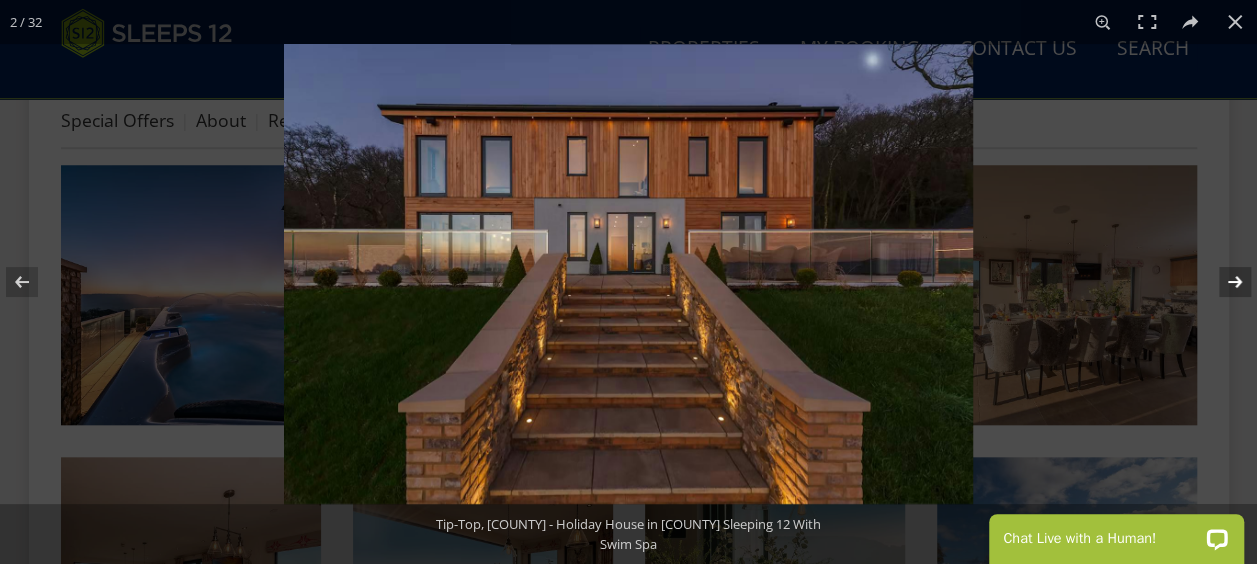 click at bounding box center [1222, 282] 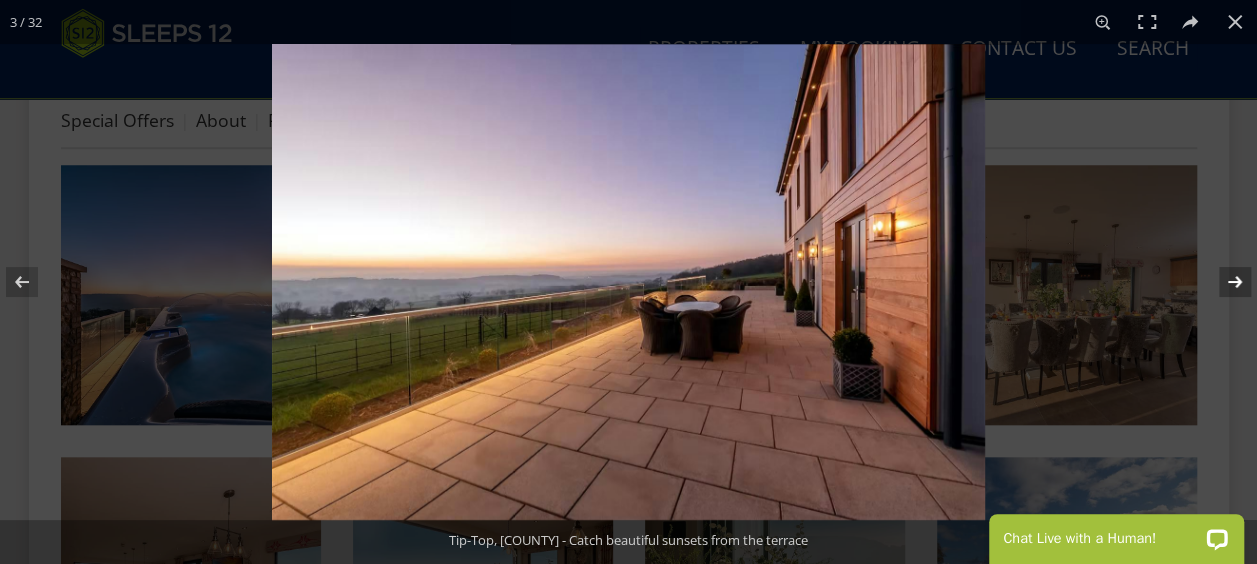 click at bounding box center [1222, 282] 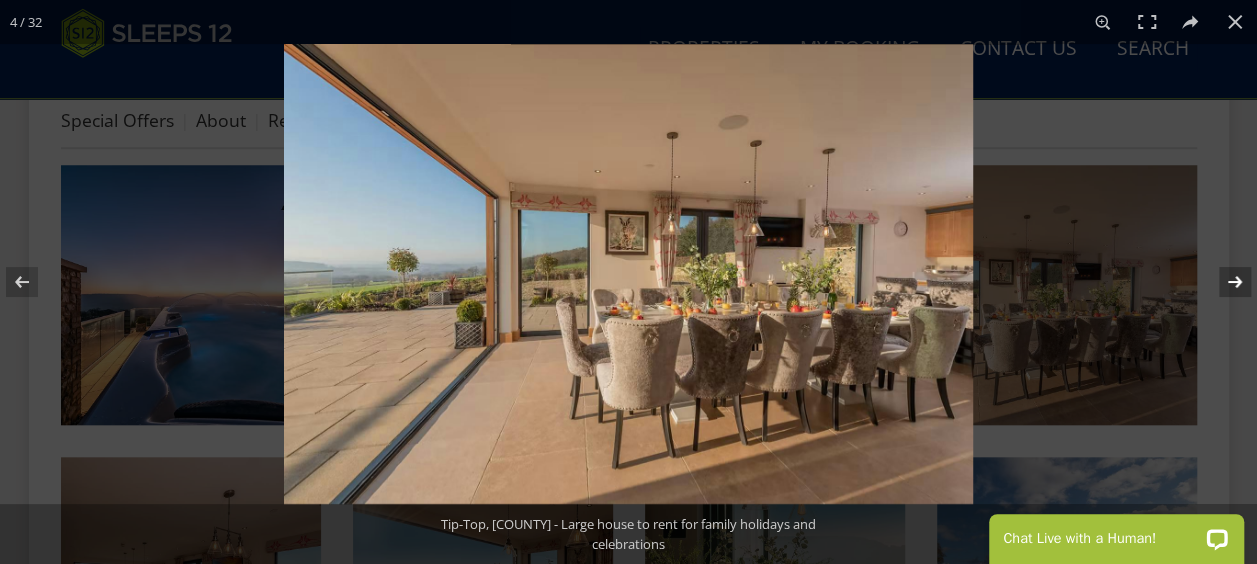 click at bounding box center (1222, 282) 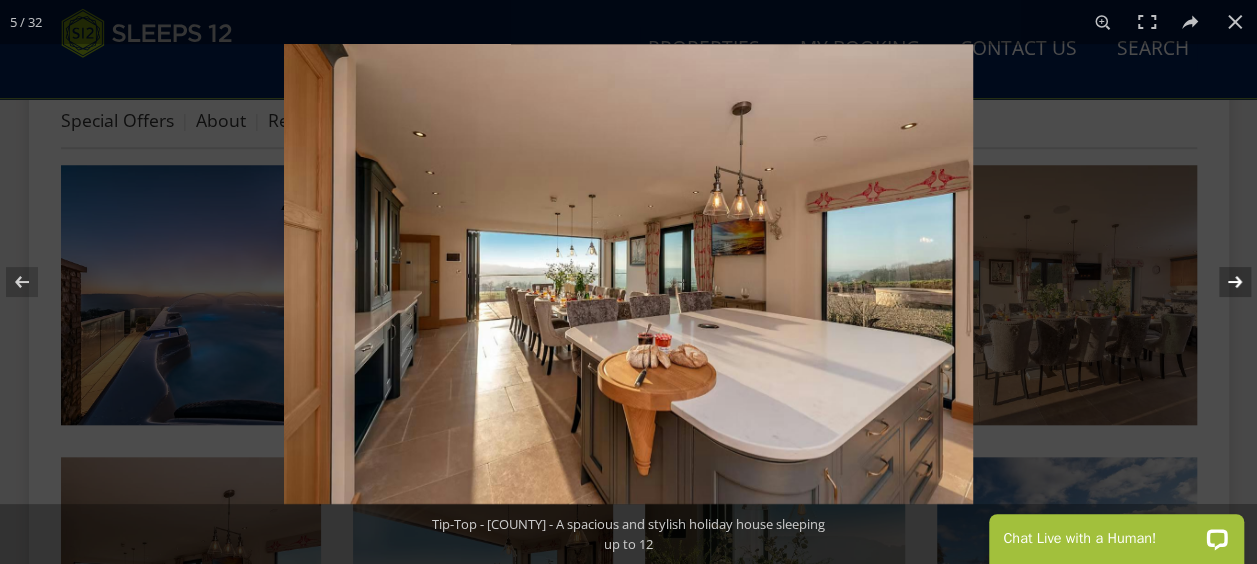 click at bounding box center (1222, 282) 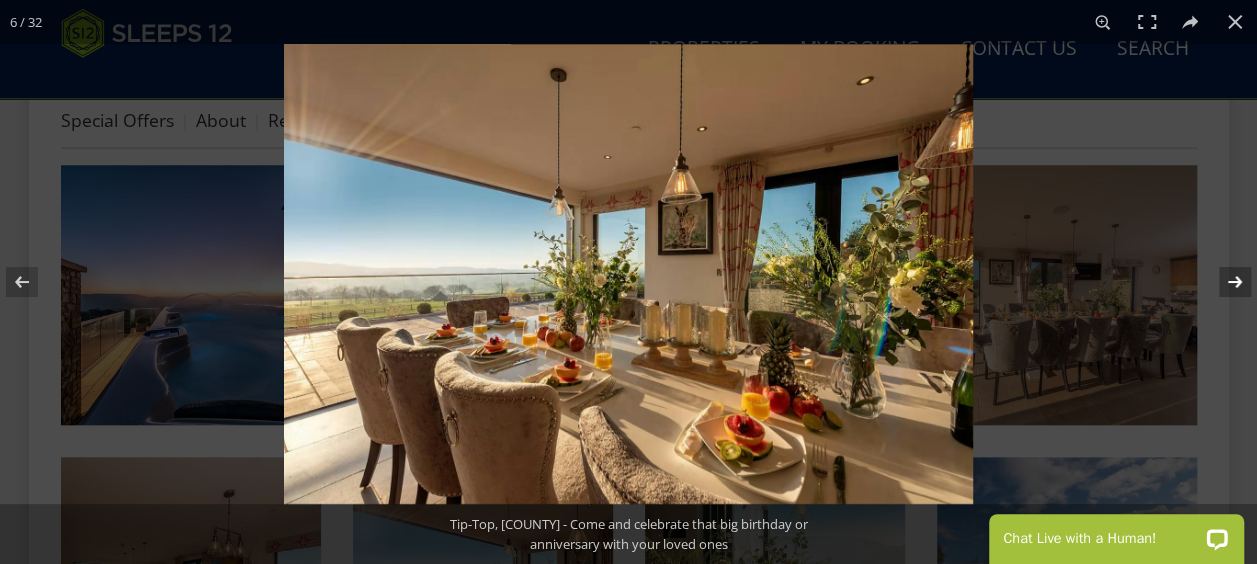 click at bounding box center [1222, 282] 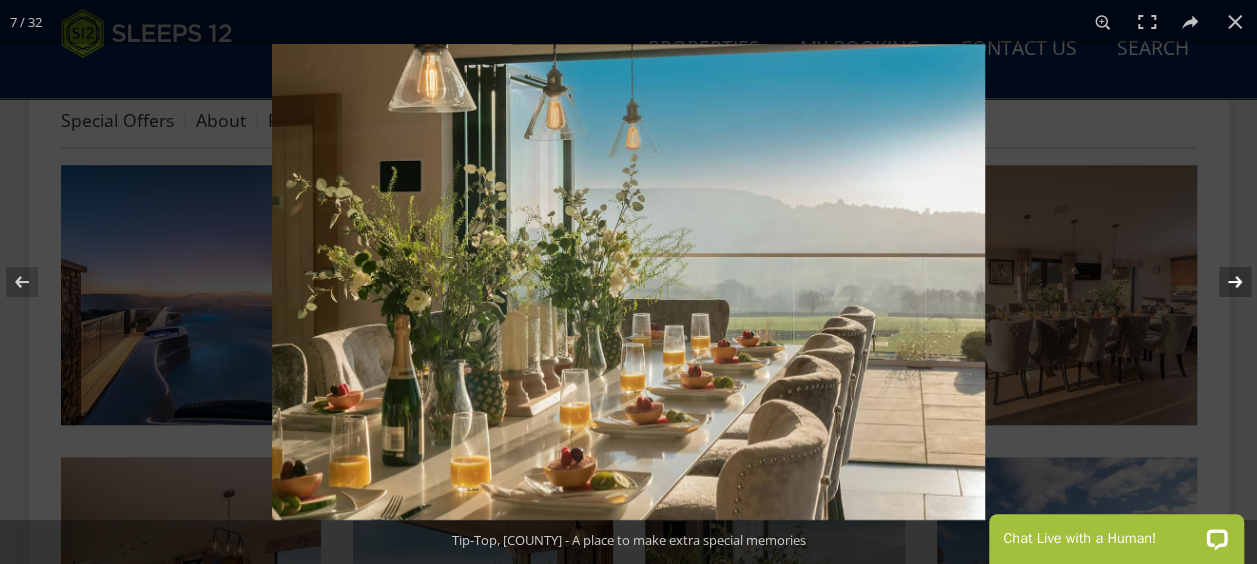 click at bounding box center [1222, 282] 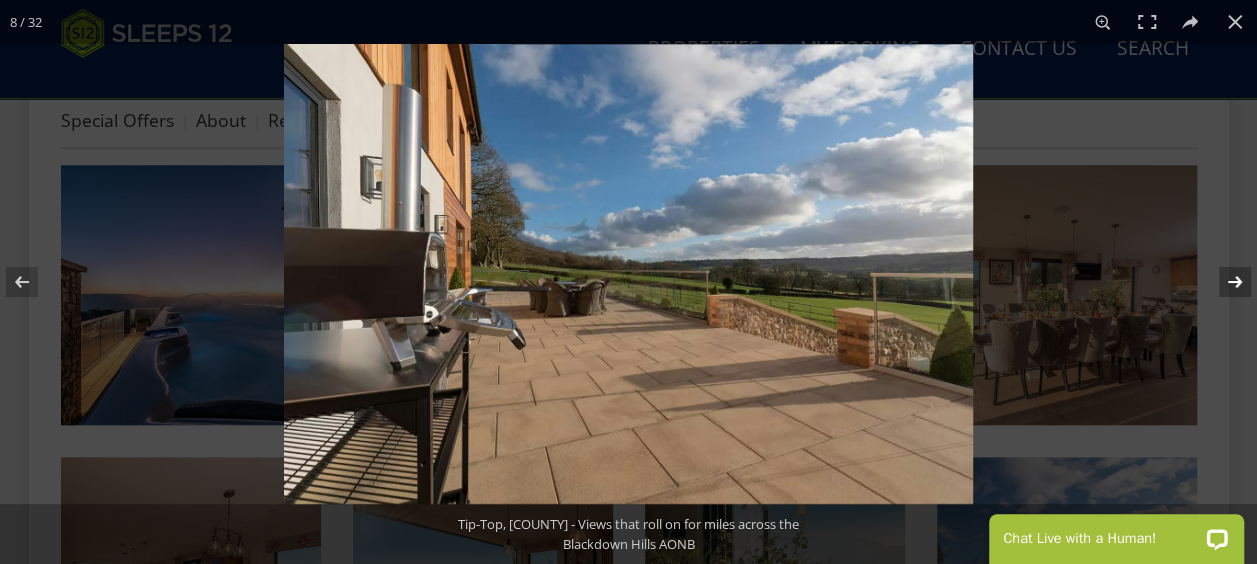 click at bounding box center (1222, 282) 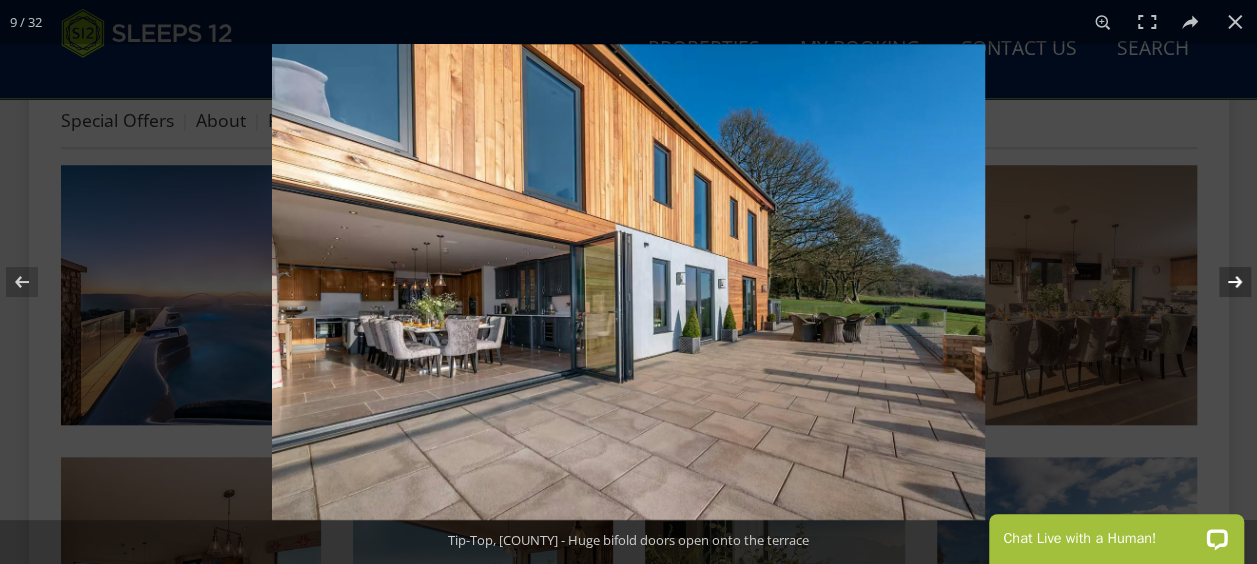 click at bounding box center (1222, 282) 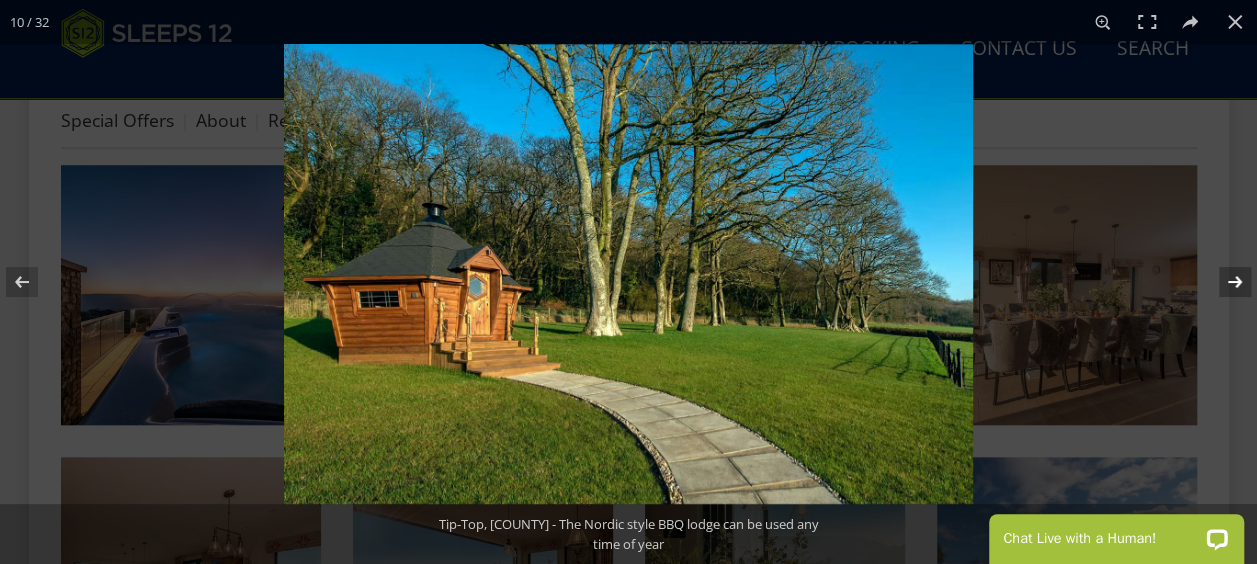 click at bounding box center (1222, 282) 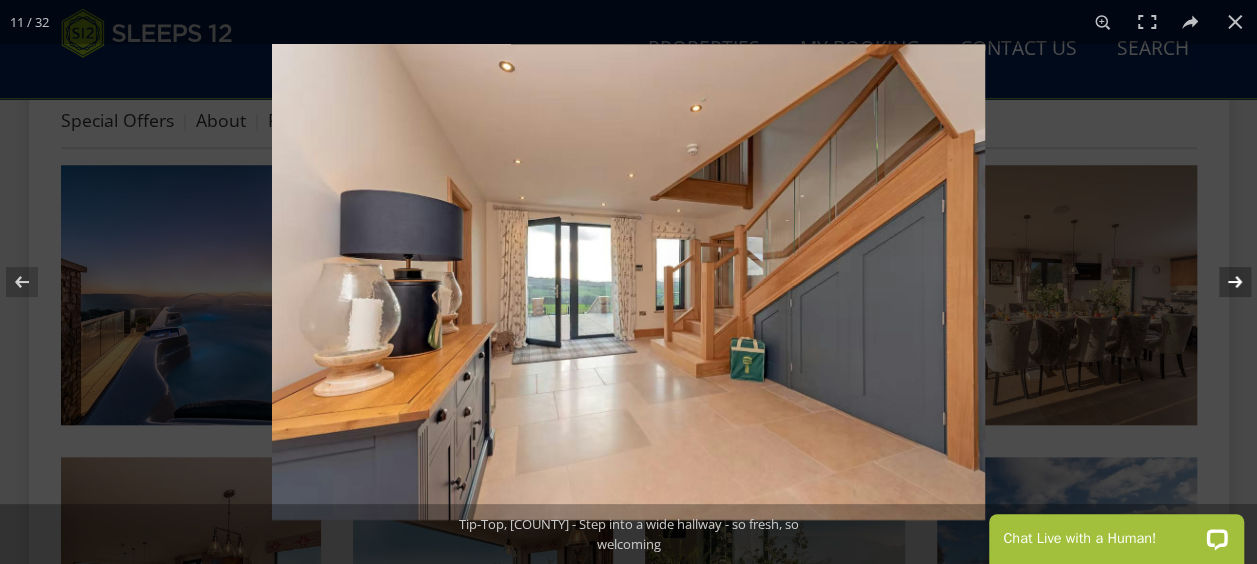 click at bounding box center [1222, 282] 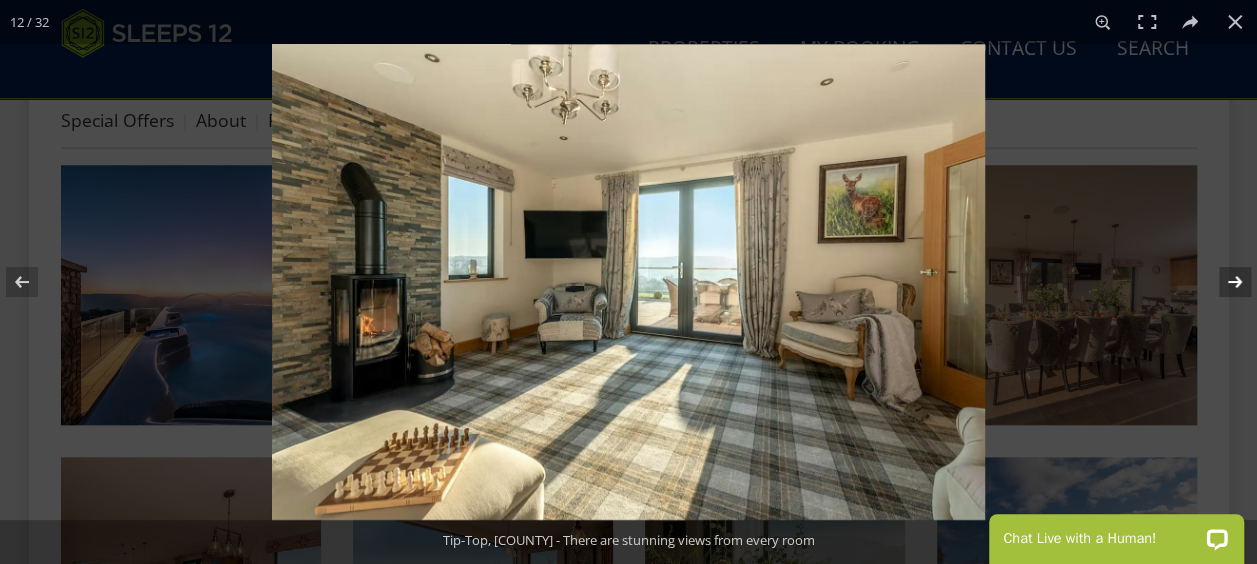 click at bounding box center (1222, 282) 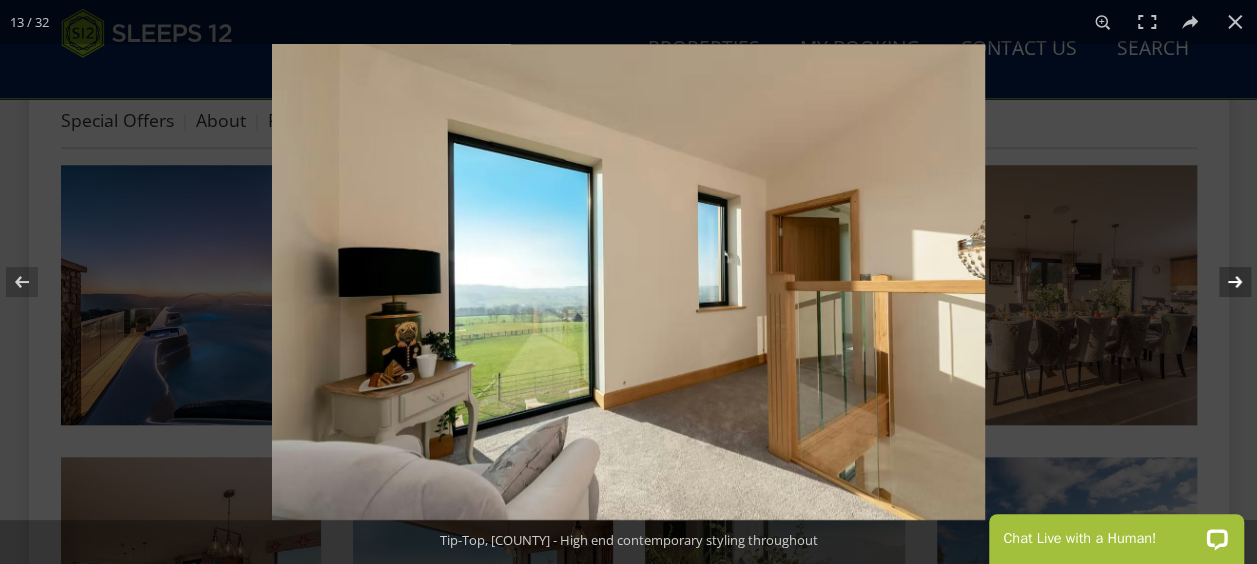 click at bounding box center (1222, 282) 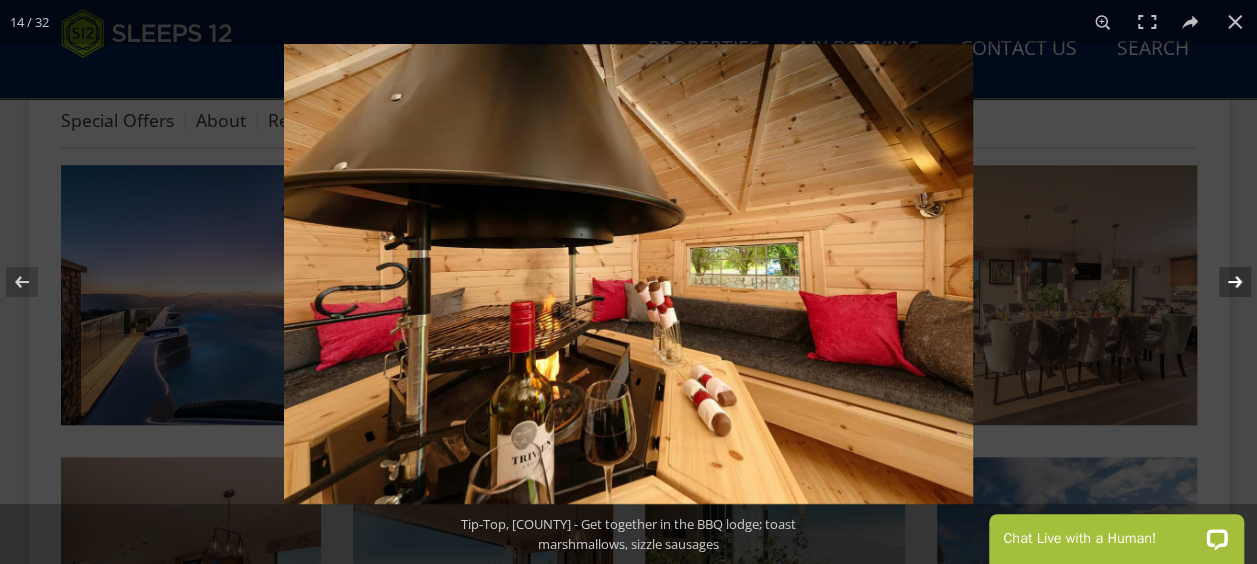 click at bounding box center [1222, 282] 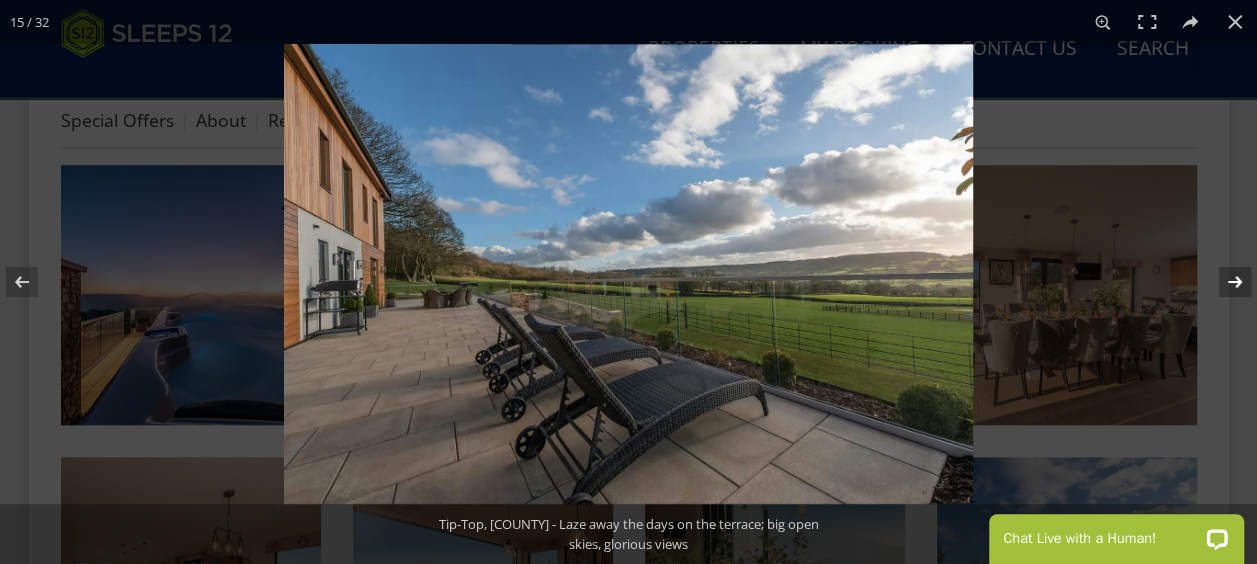 click at bounding box center (1222, 282) 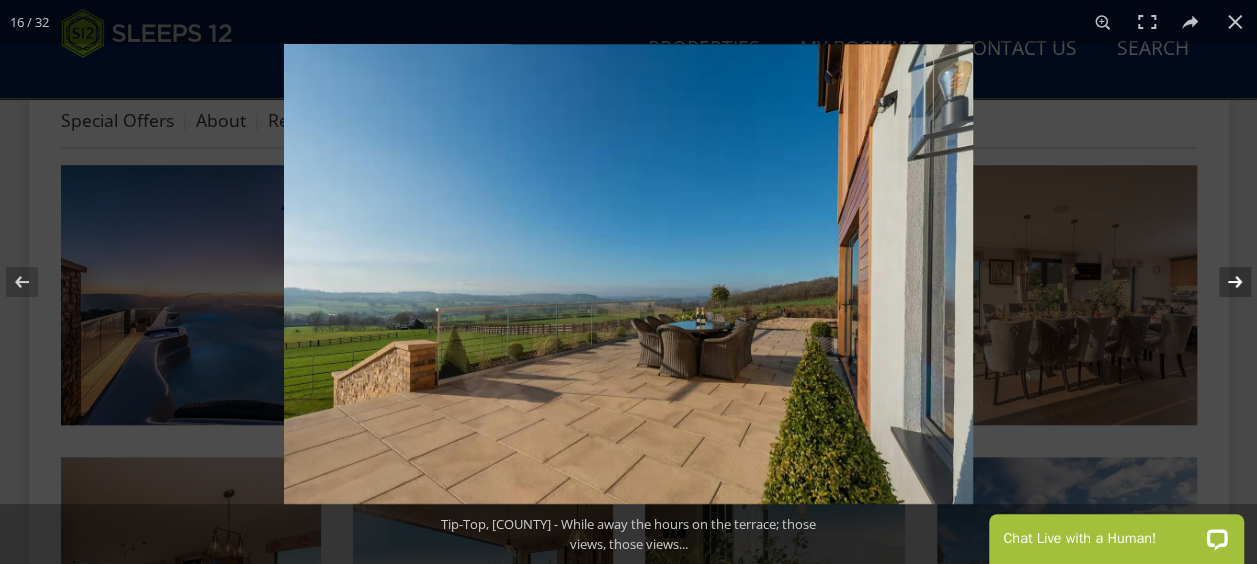 click at bounding box center [1222, 282] 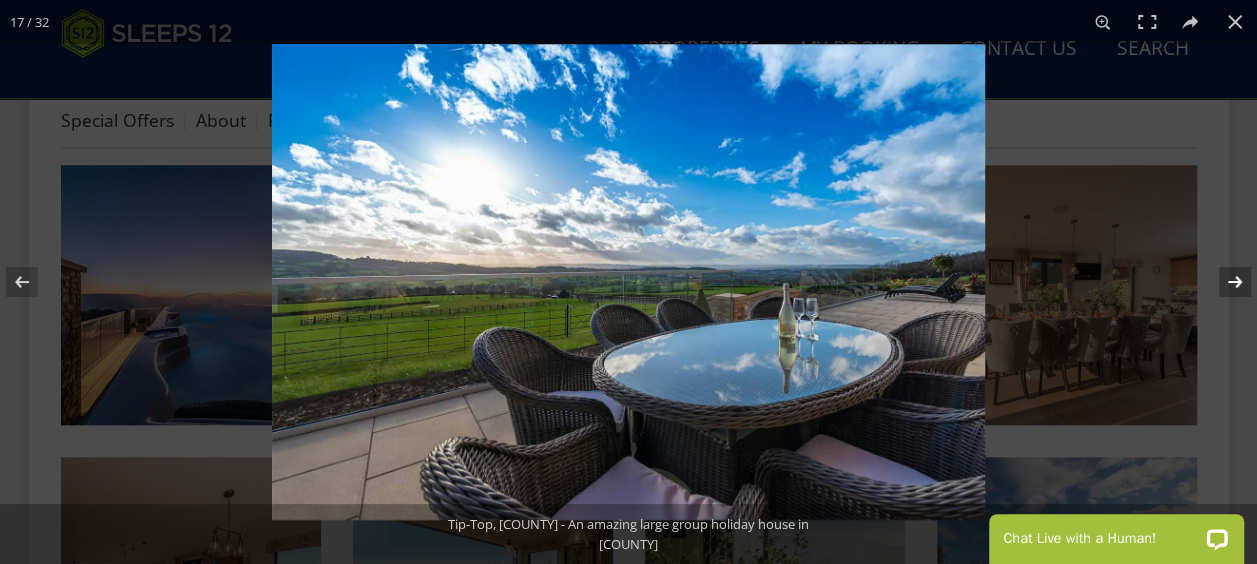 click at bounding box center [1222, 282] 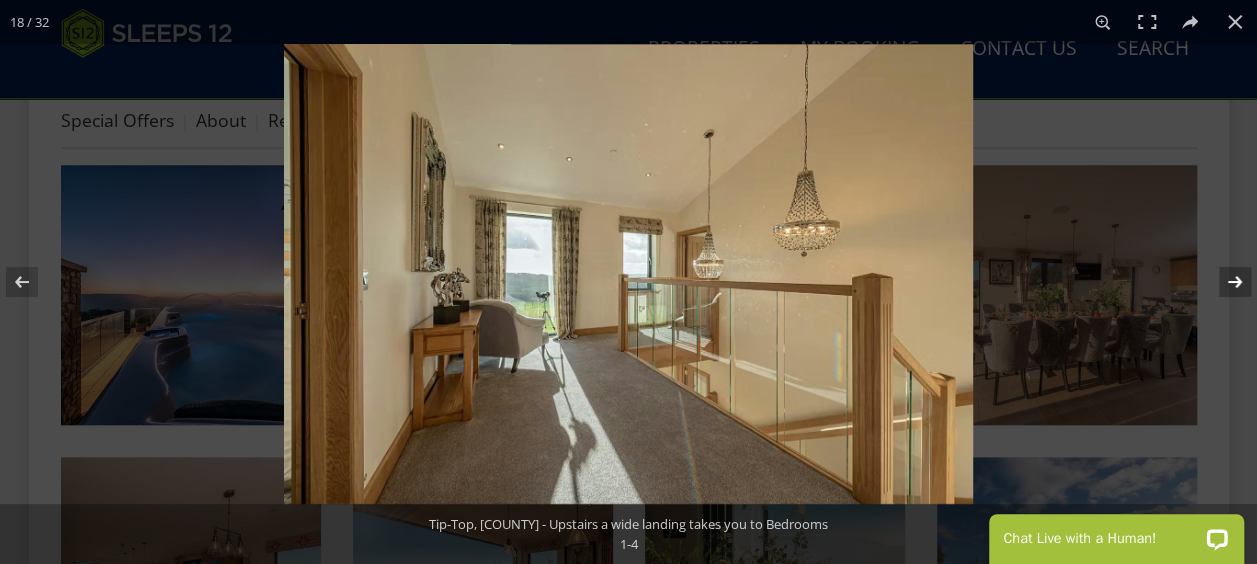 click at bounding box center [1222, 282] 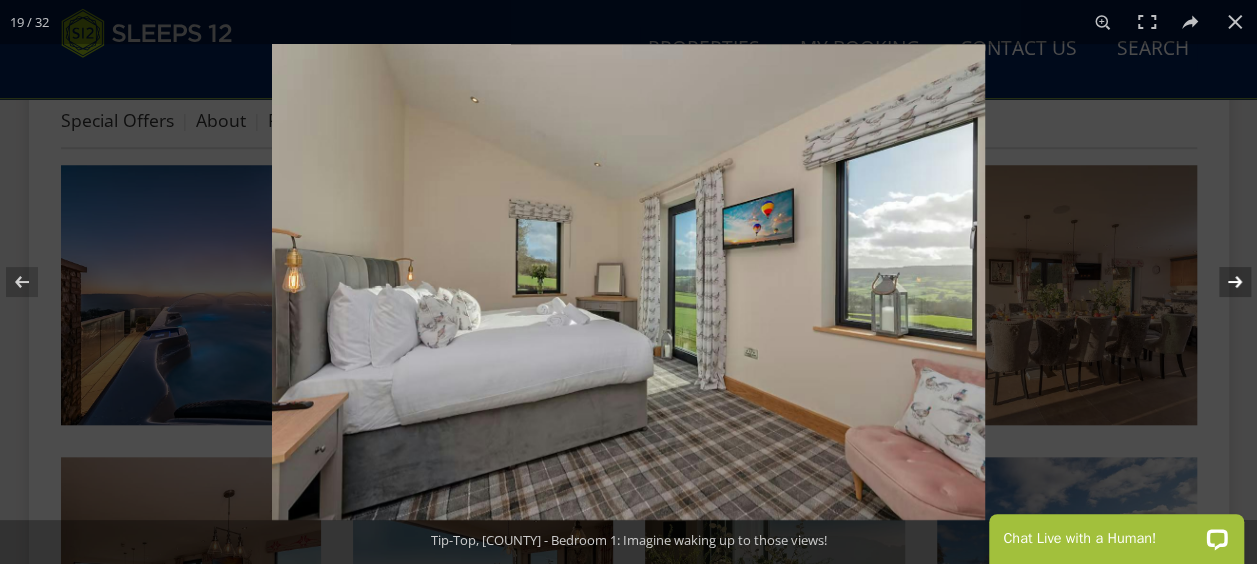 click at bounding box center (1222, 282) 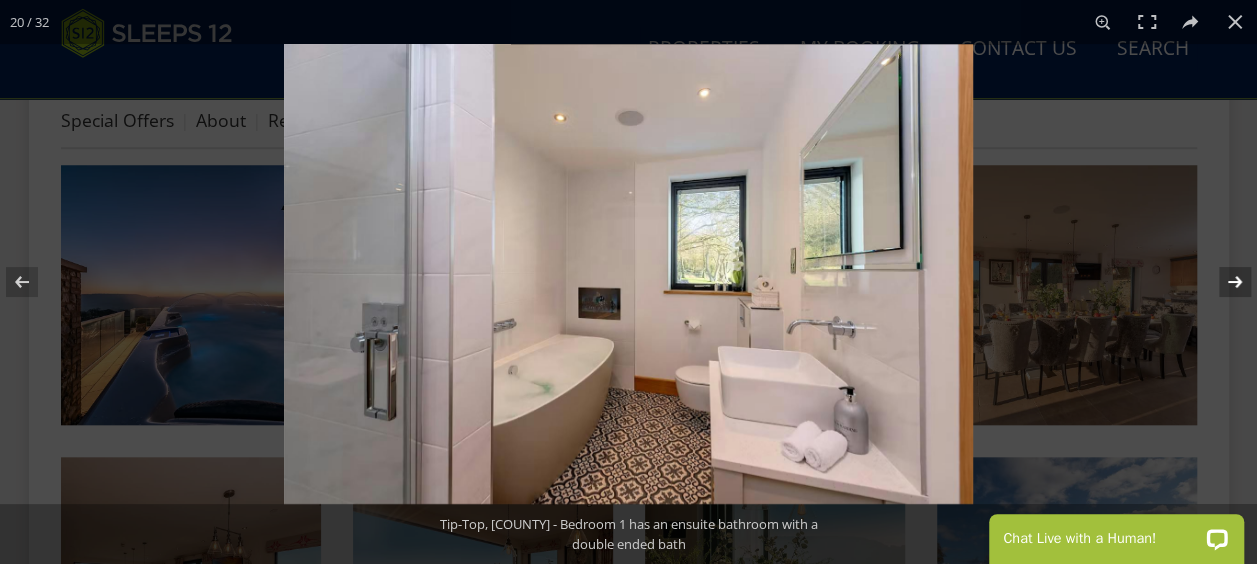 click at bounding box center (1222, 282) 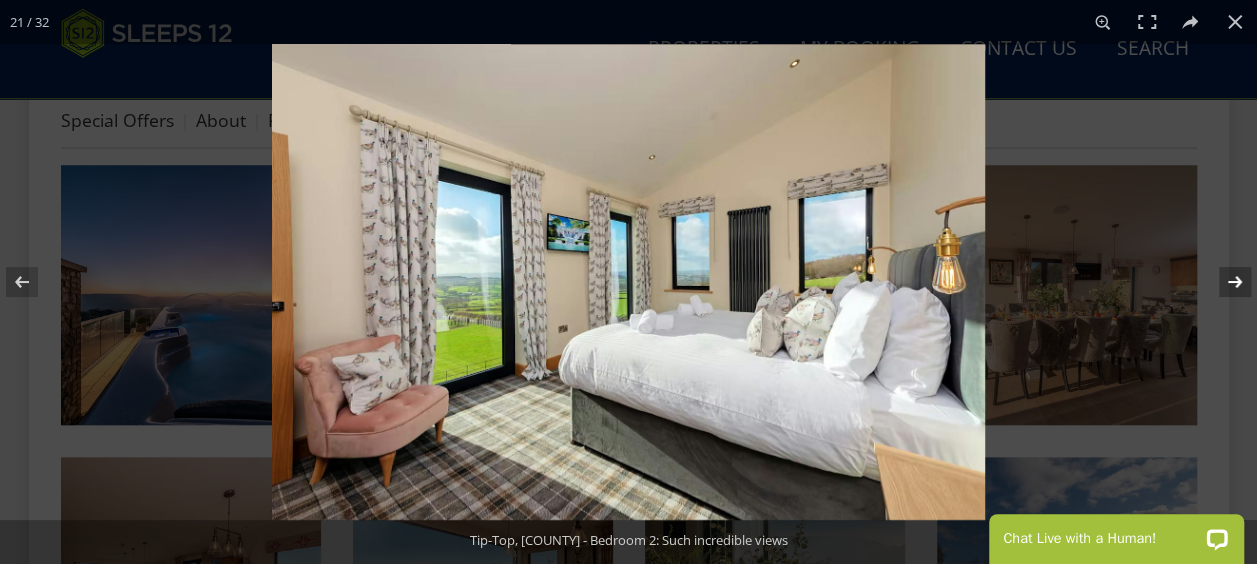 click at bounding box center (1222, 282) 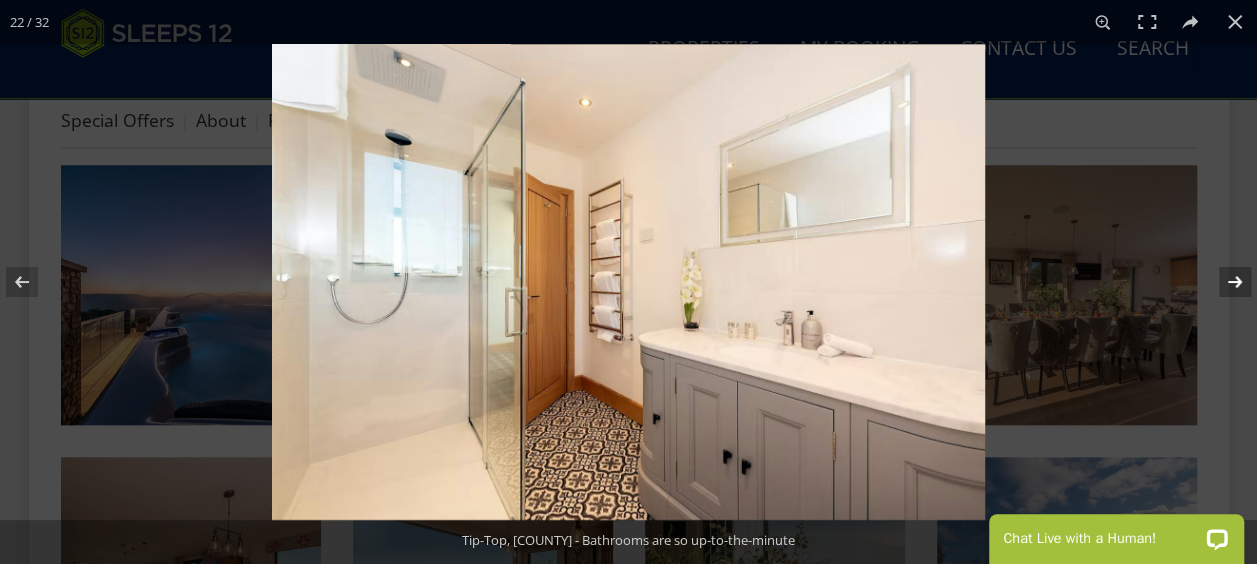click at bounding box center (1222, 282) 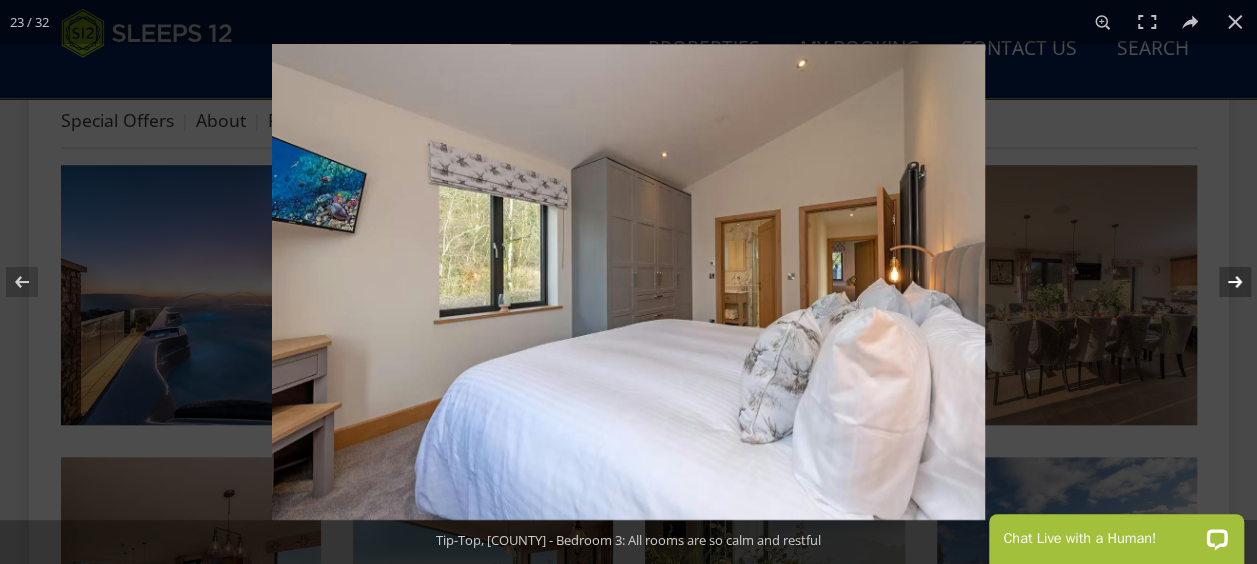 click at bounding box center [1222, 282] 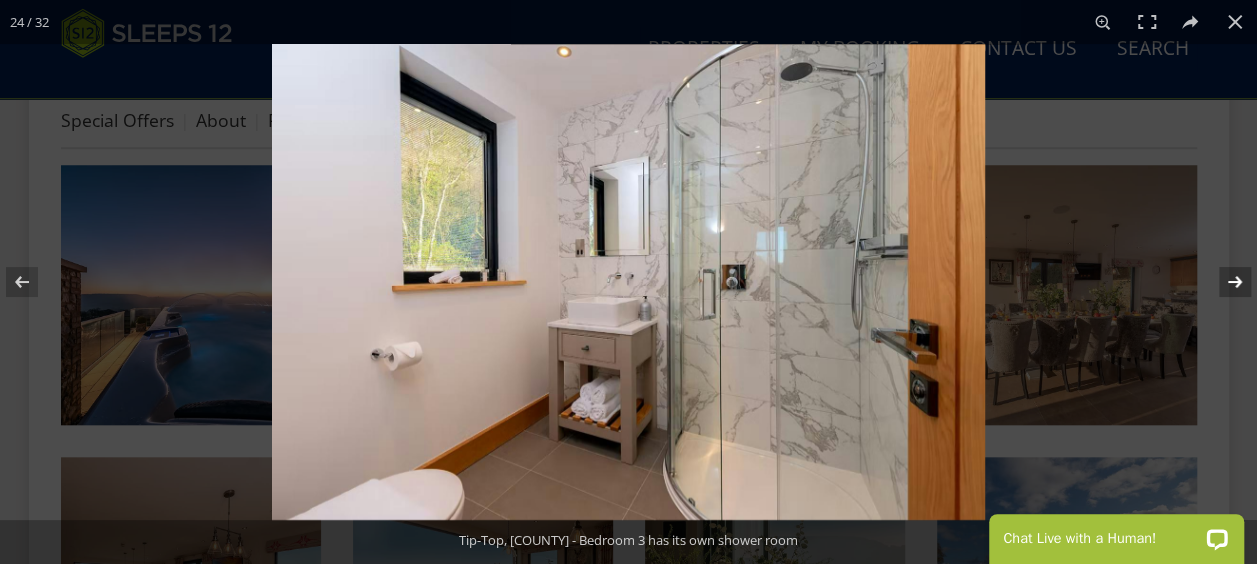 click at bounding box center [1222, 282] 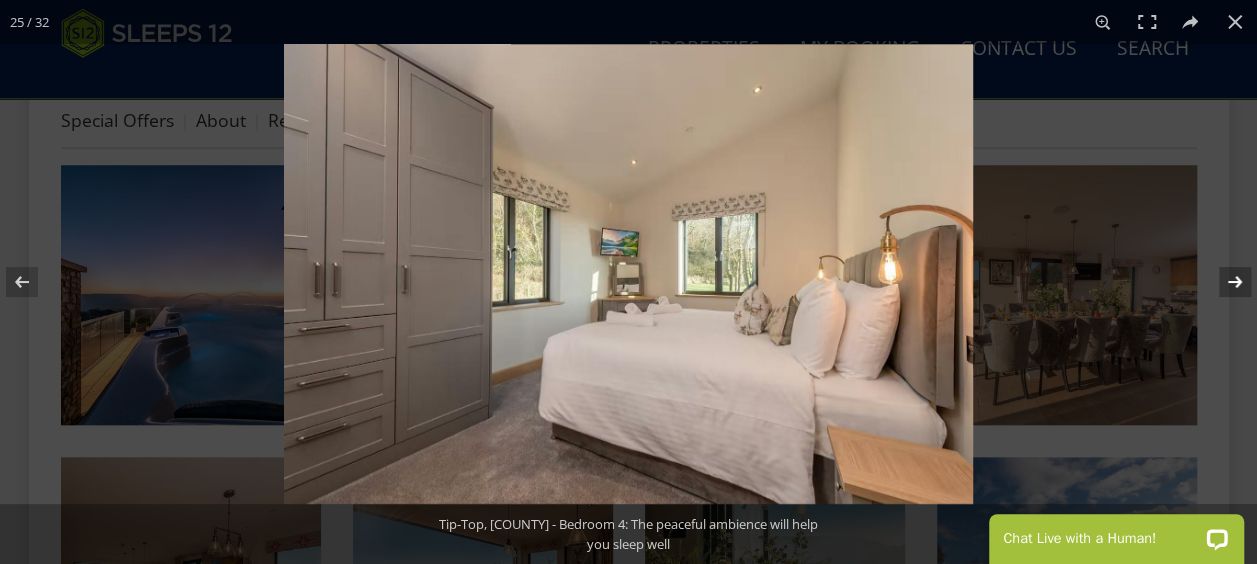click at bounding box center [1222, 282] 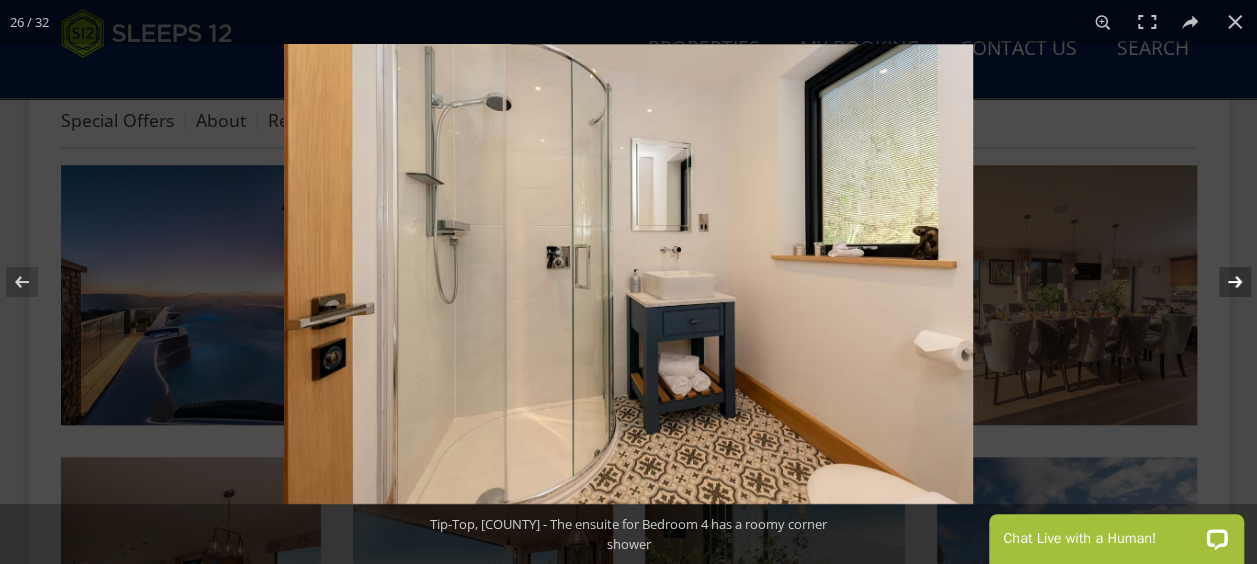 click at bounding box center [1222, 282] 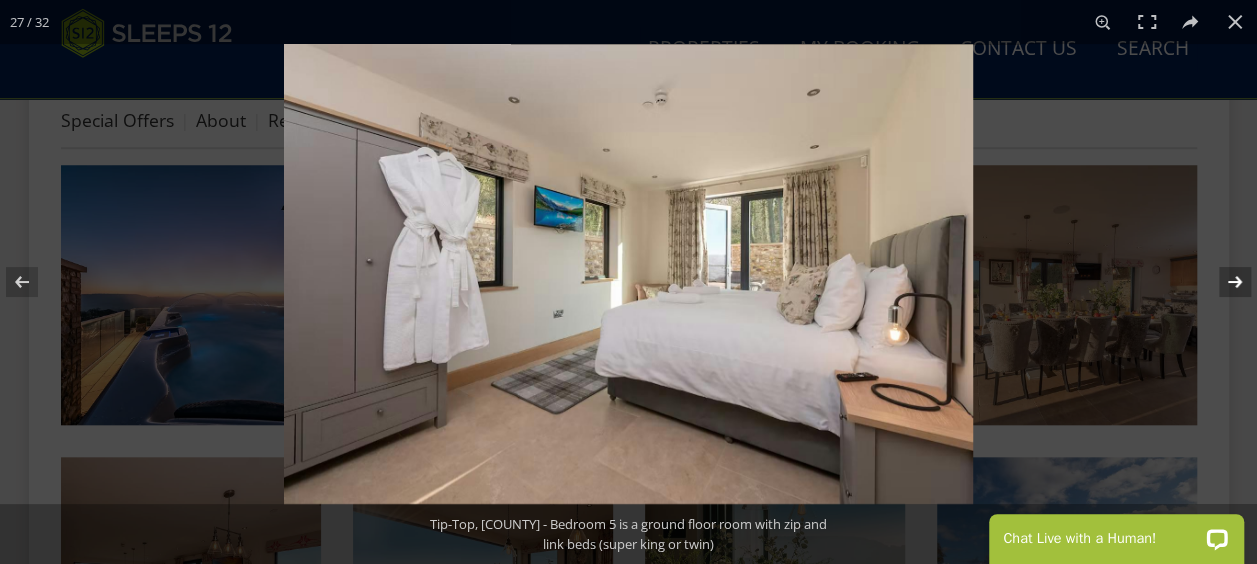 click at bounding box center (1222, 282) 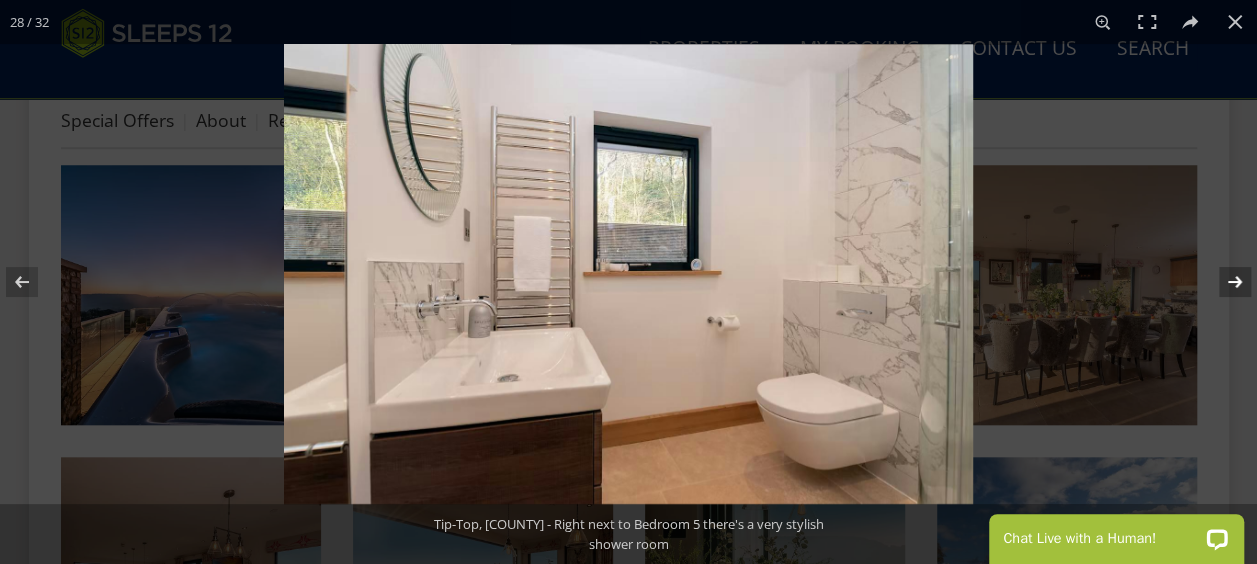 click at bounding box center [1222, 282] 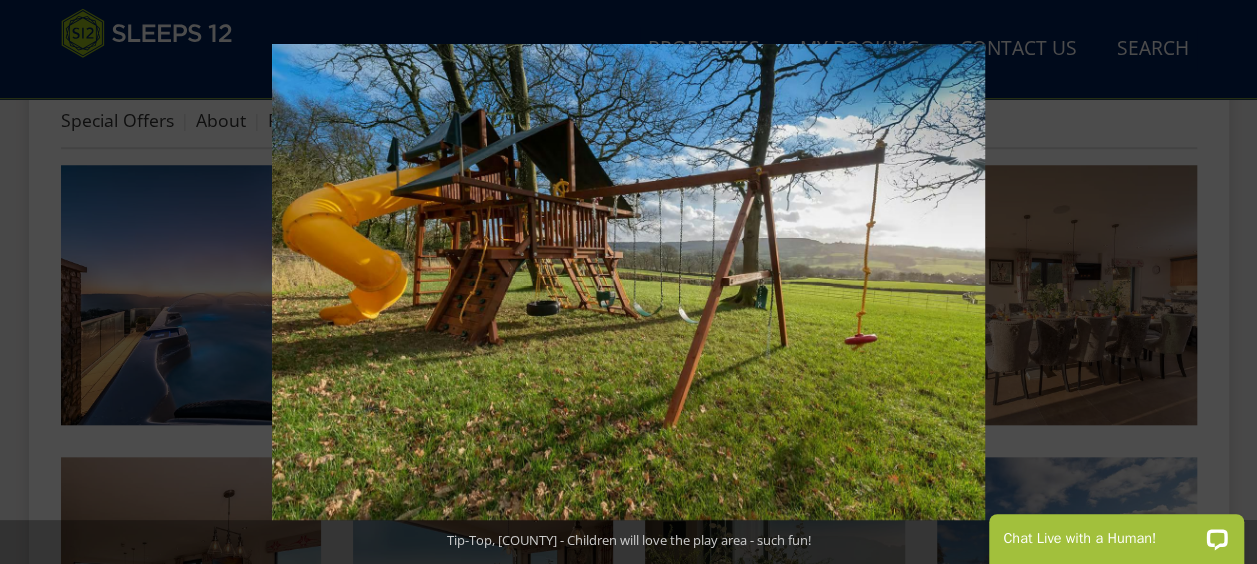 click at bounding box center [1222, 282] 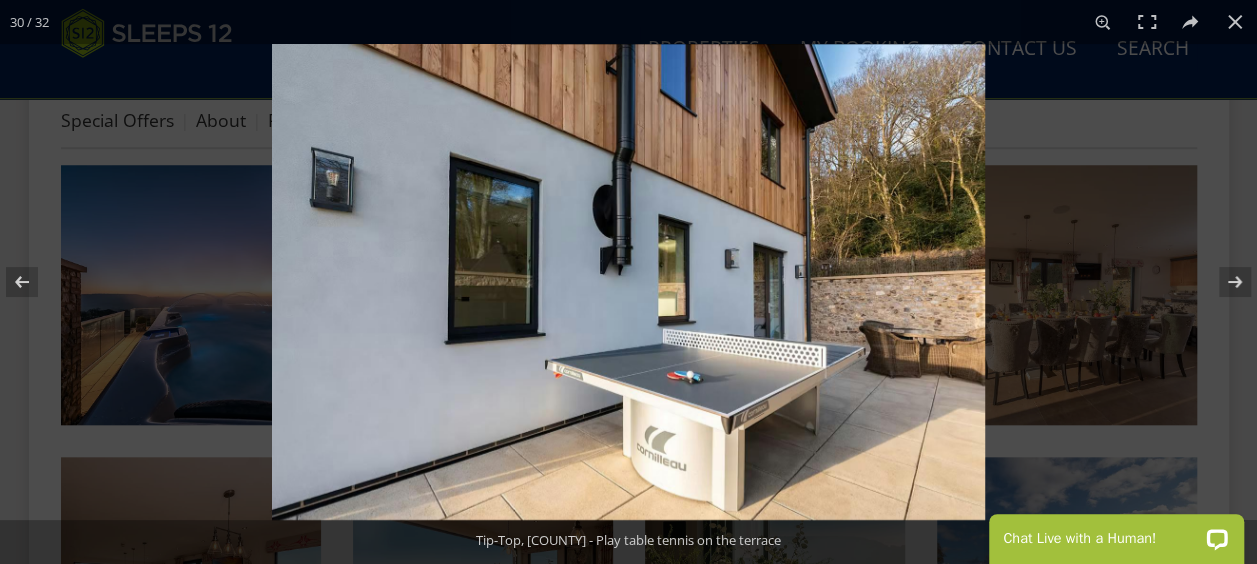 drag, startPoint x: 28, startPoint y: 280, endPoint x: 91, endPoint y: 267, distance: 64.327286 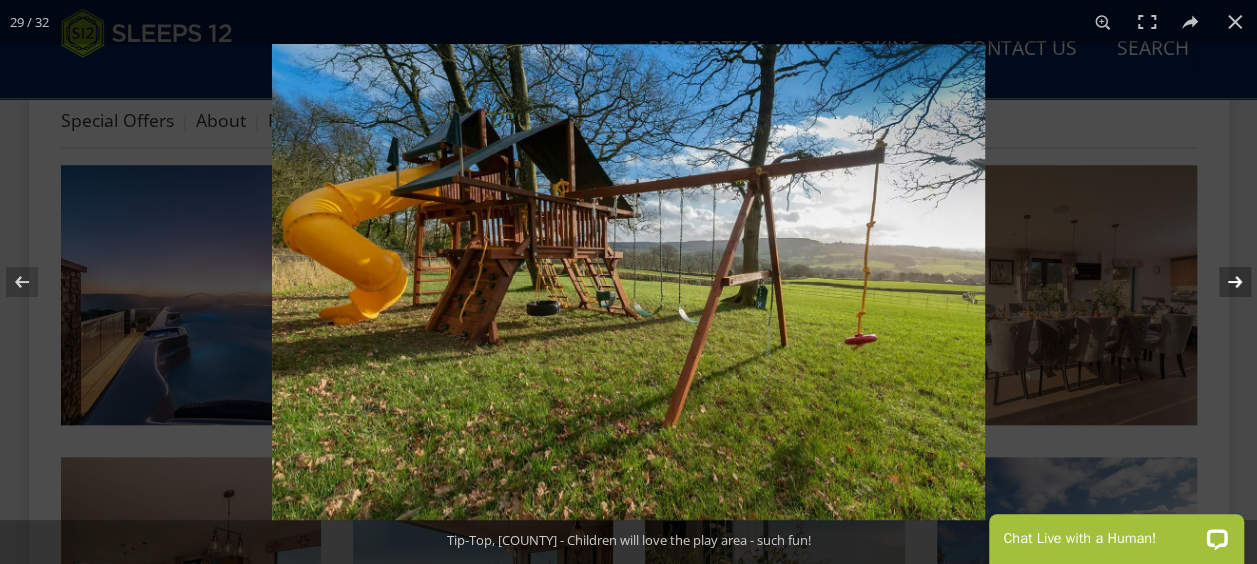click at bounding box center (1222, 282) 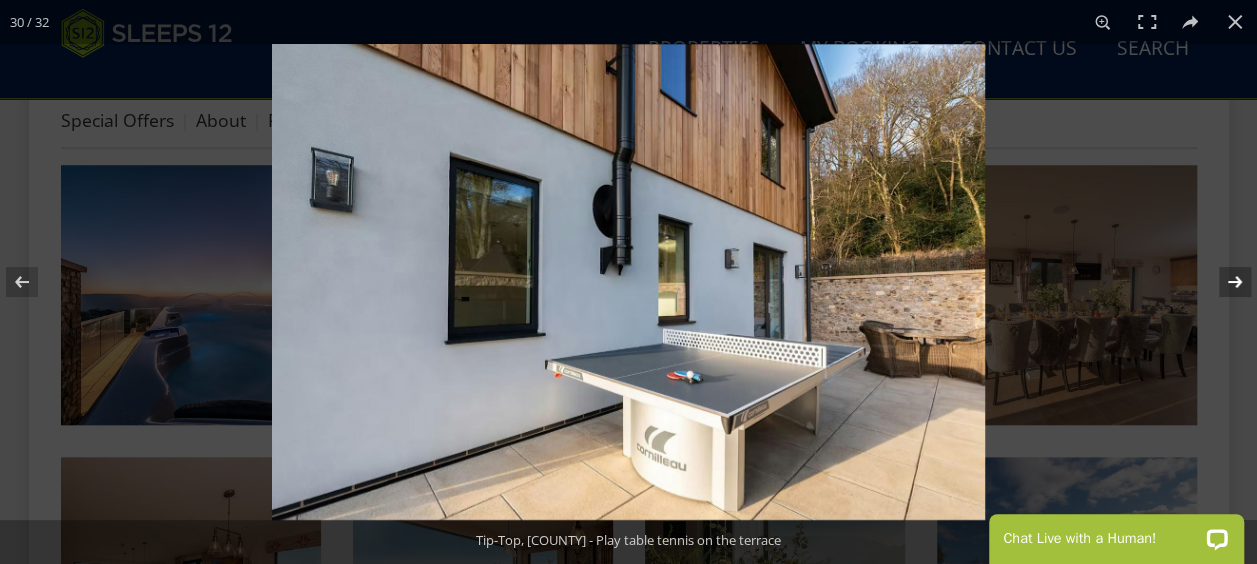 click at bounding box center [1222, 282] 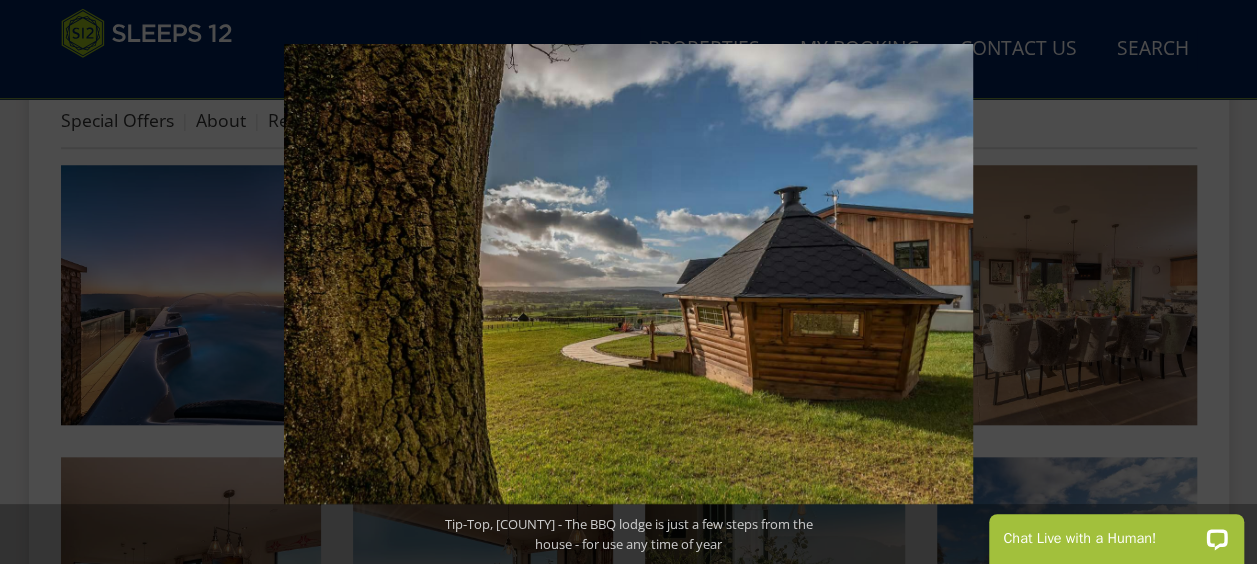 click at bounding box center [1222, 282] 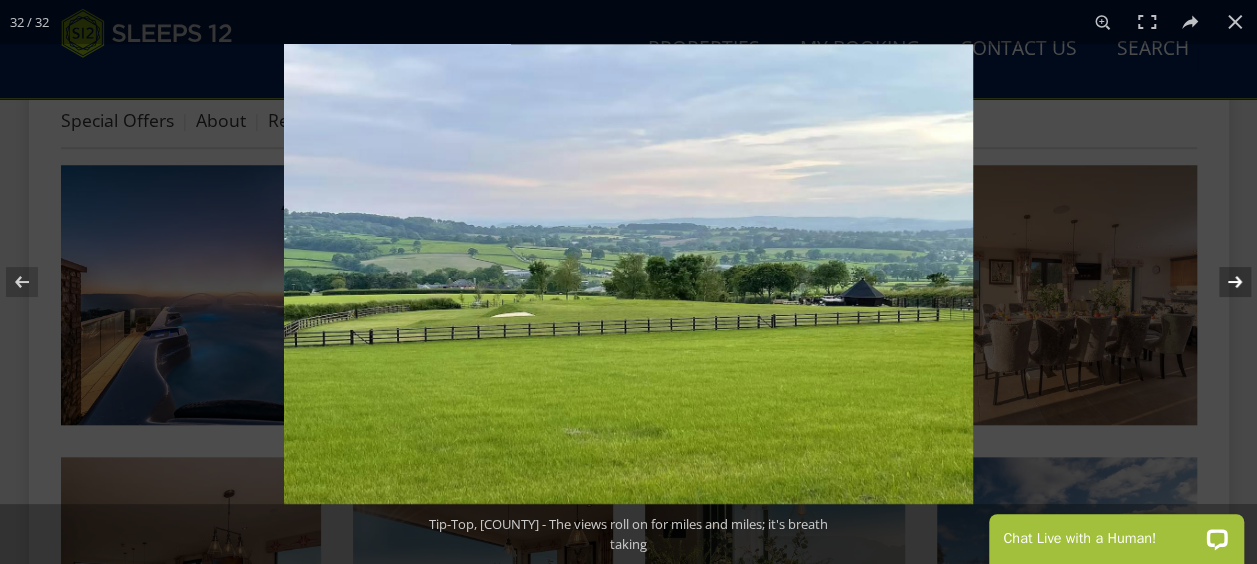 click at bounding box center (1222, 282) 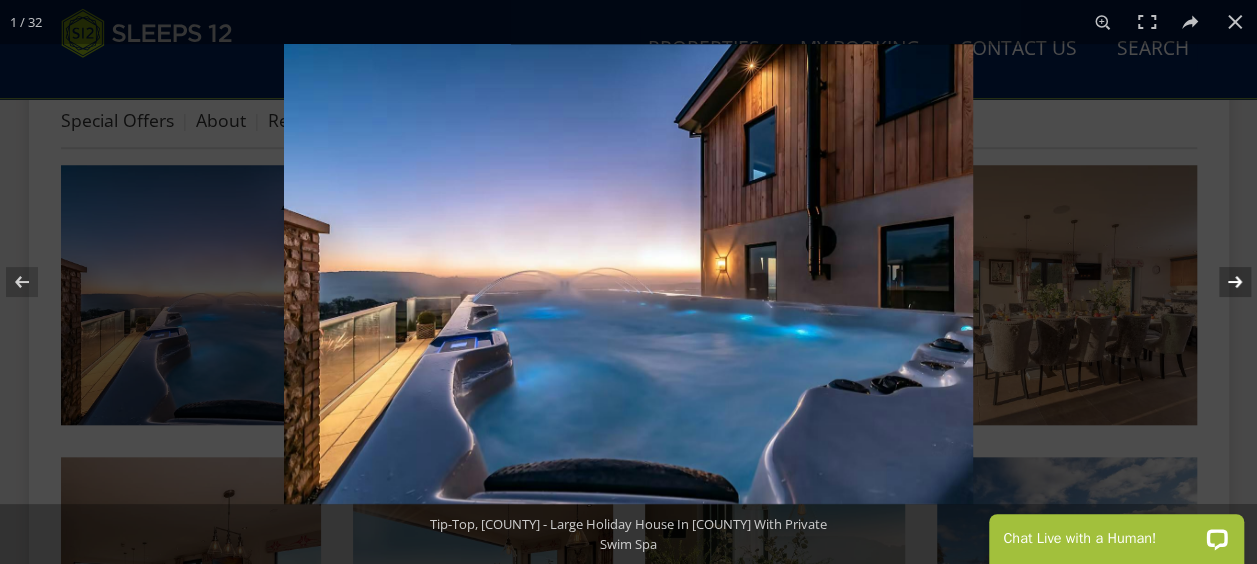 click at bounding box center [1222, 282] 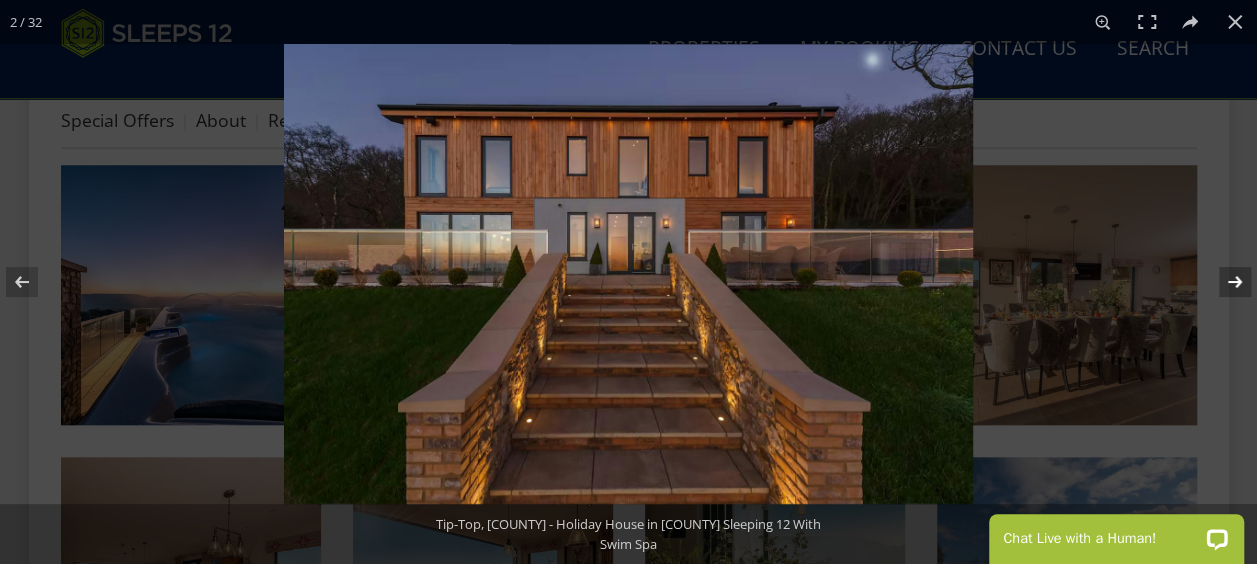 click at bounding box center (1222, 282) 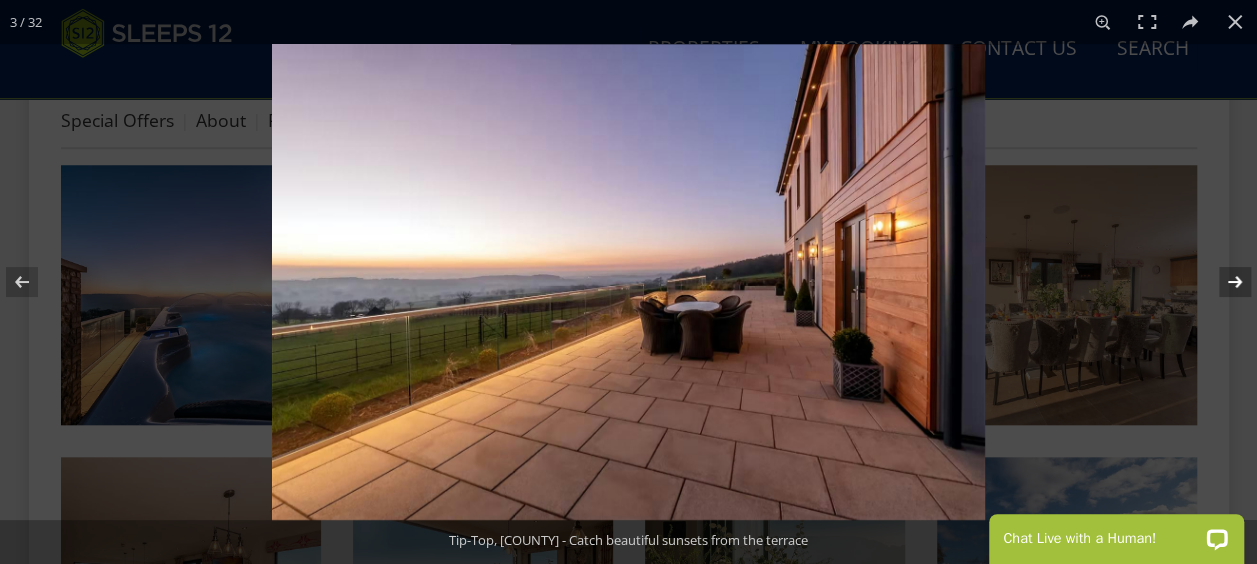 click at bounding box center [1222, 282] 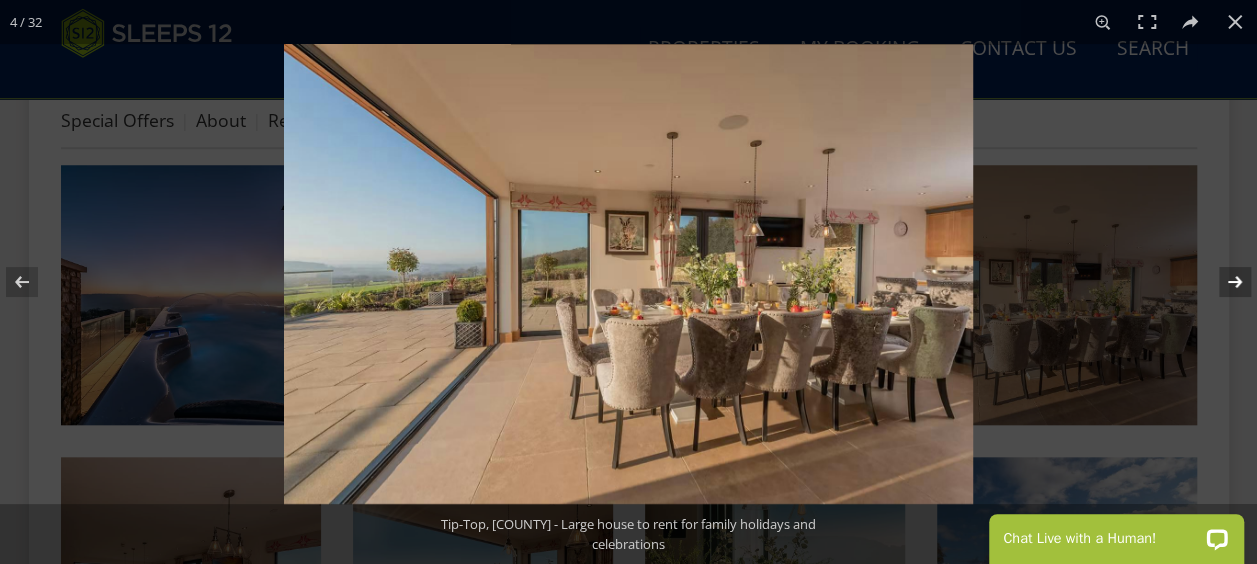 click at bounding box center (1222, 282) 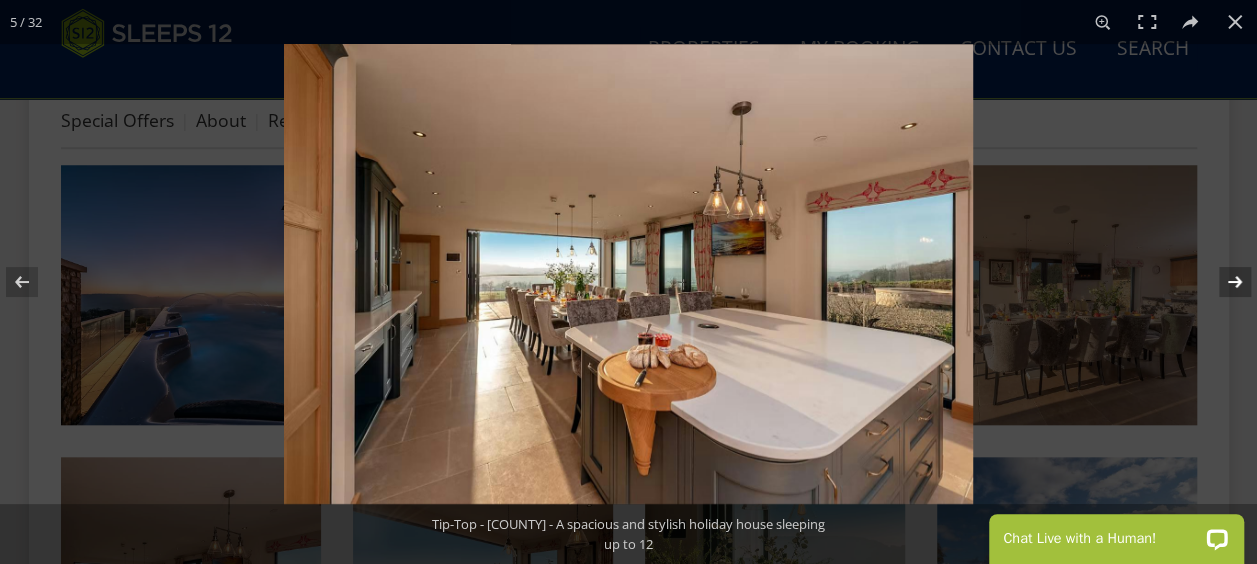 click at bounding box center [1222, 282] 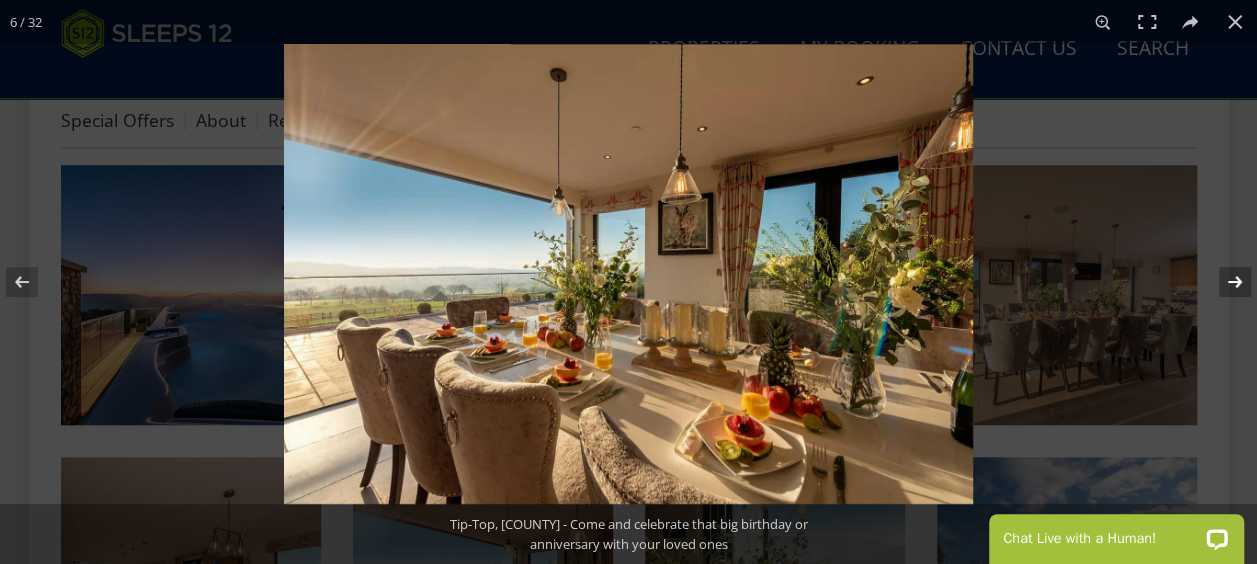 click at bounding box center [1222, 282] 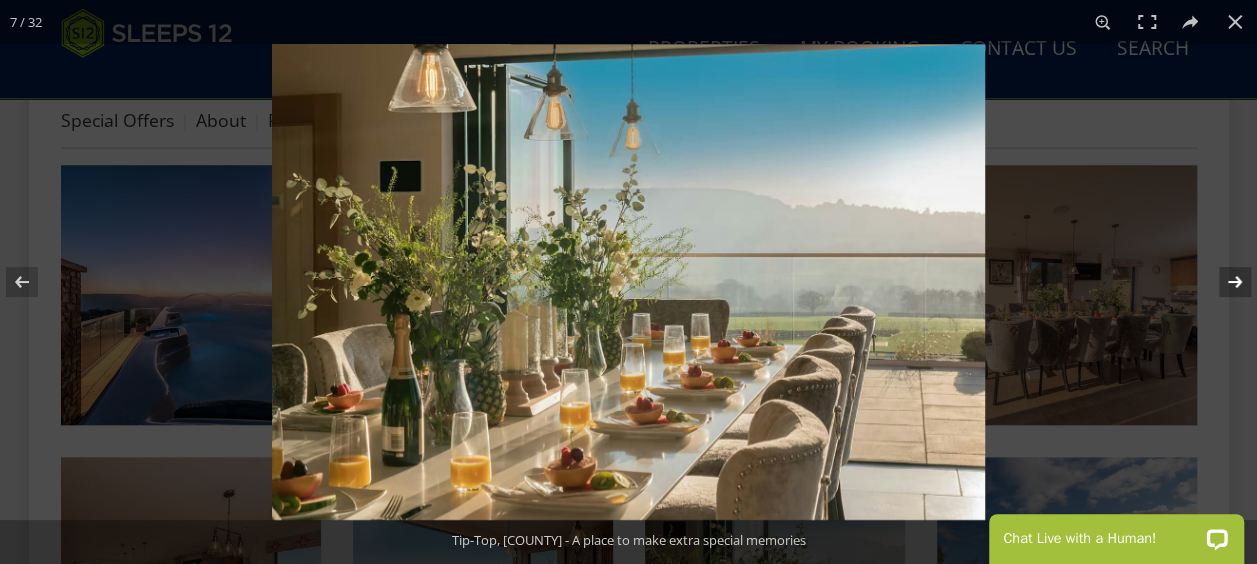 click at bounding box center (1222, 282) 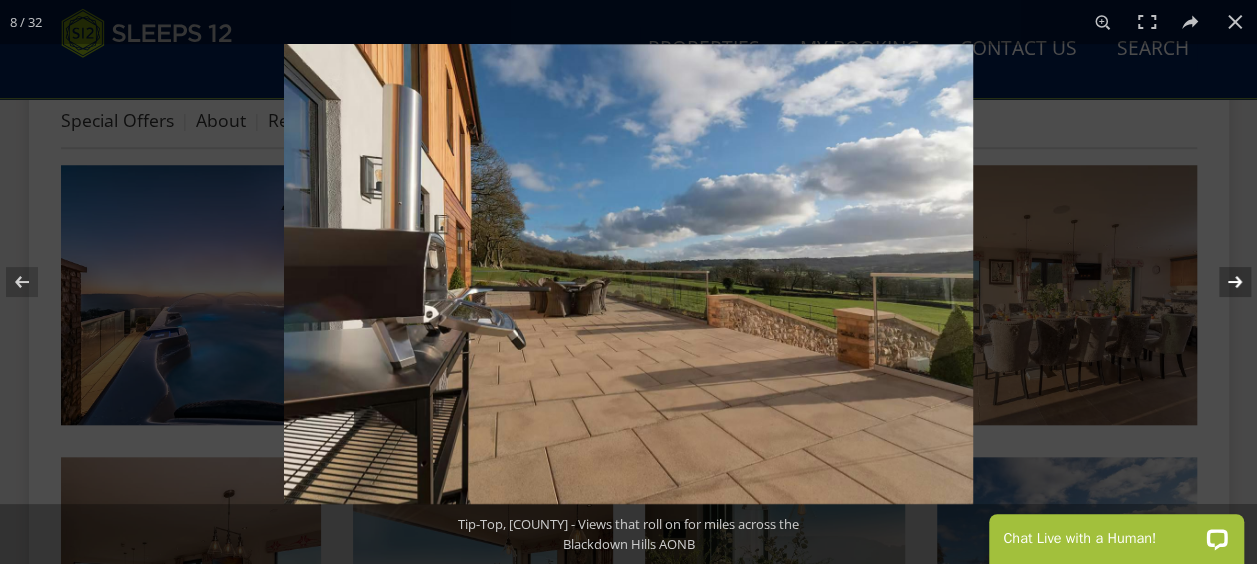 click at bounding box center (1222, 282) 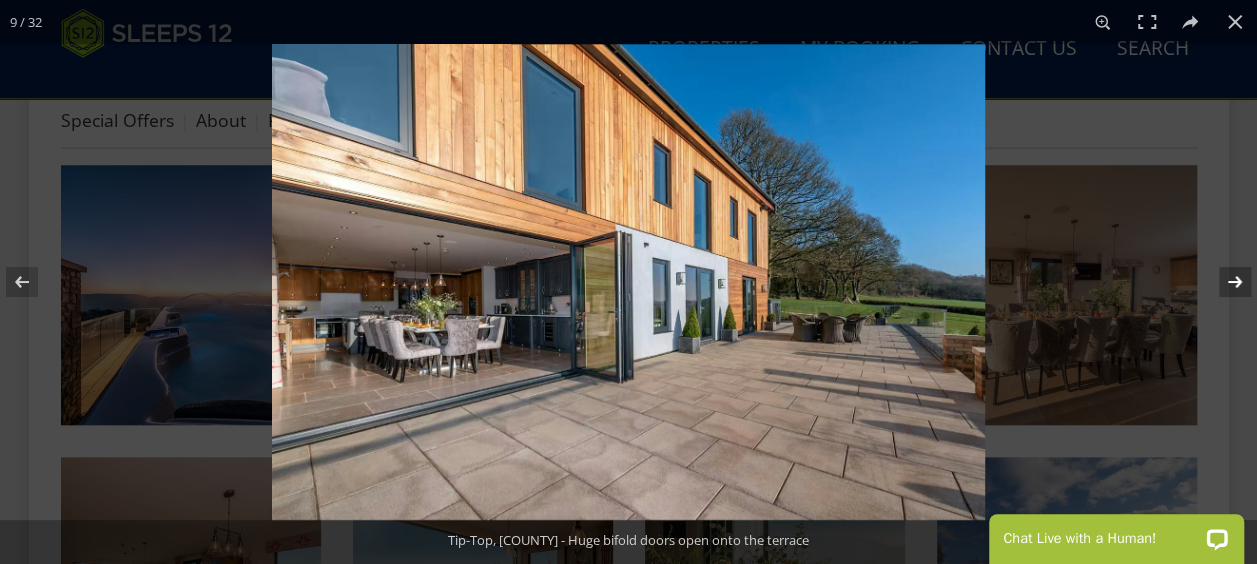 click at bounding box center [1222, 282] 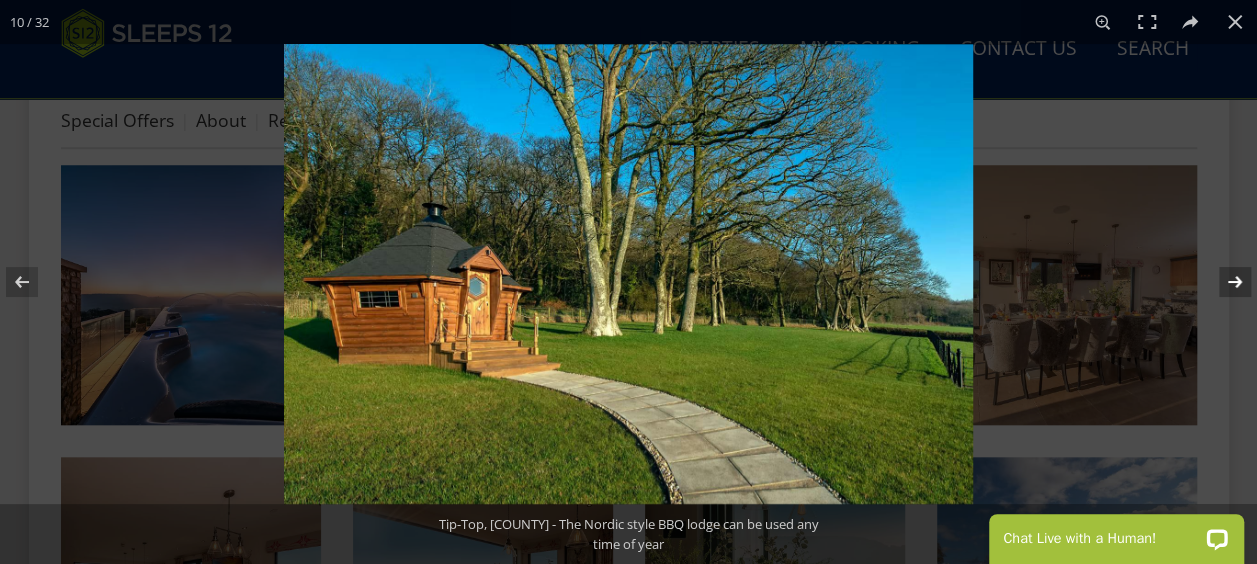 click at bounding box center [1222, 282] 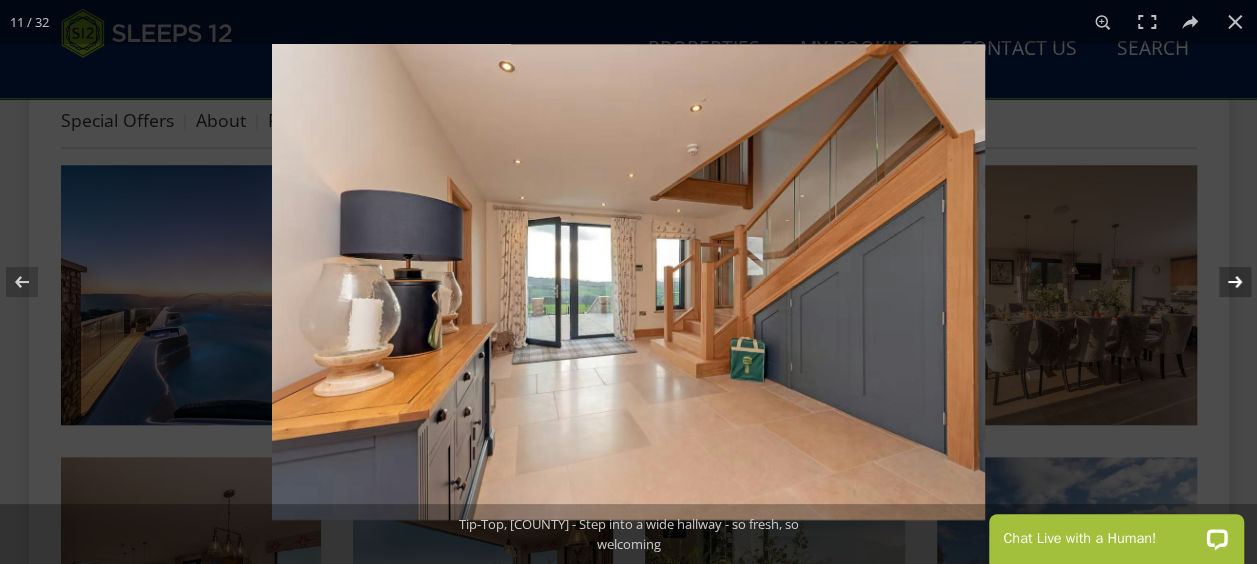 click at bounding box center [1222, 282] 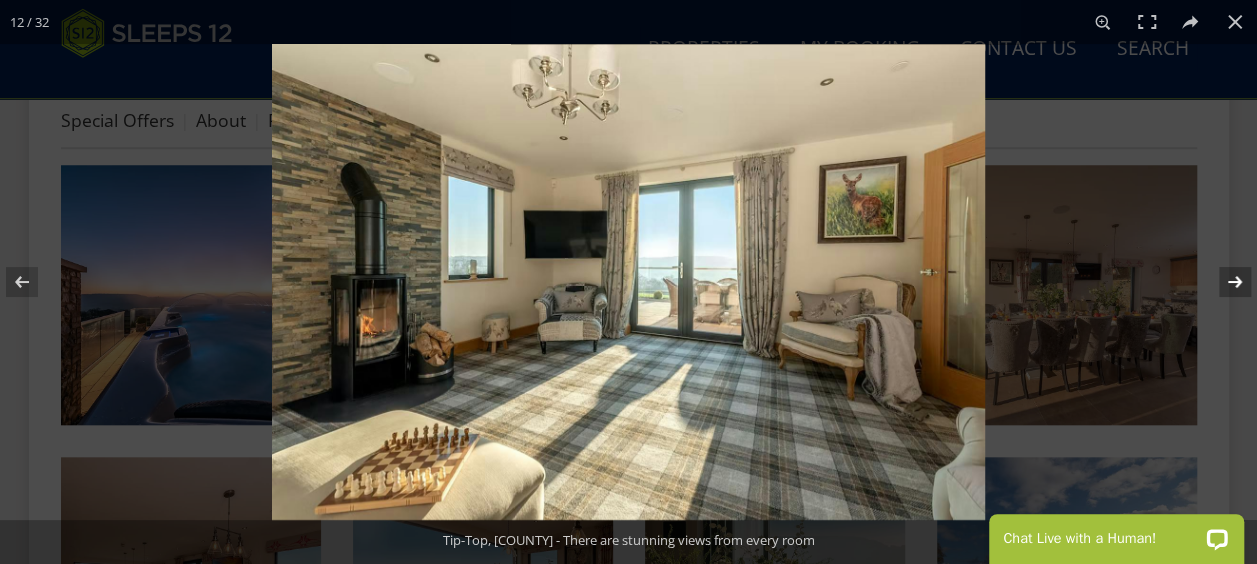 click at bounding box center [1222, 282] 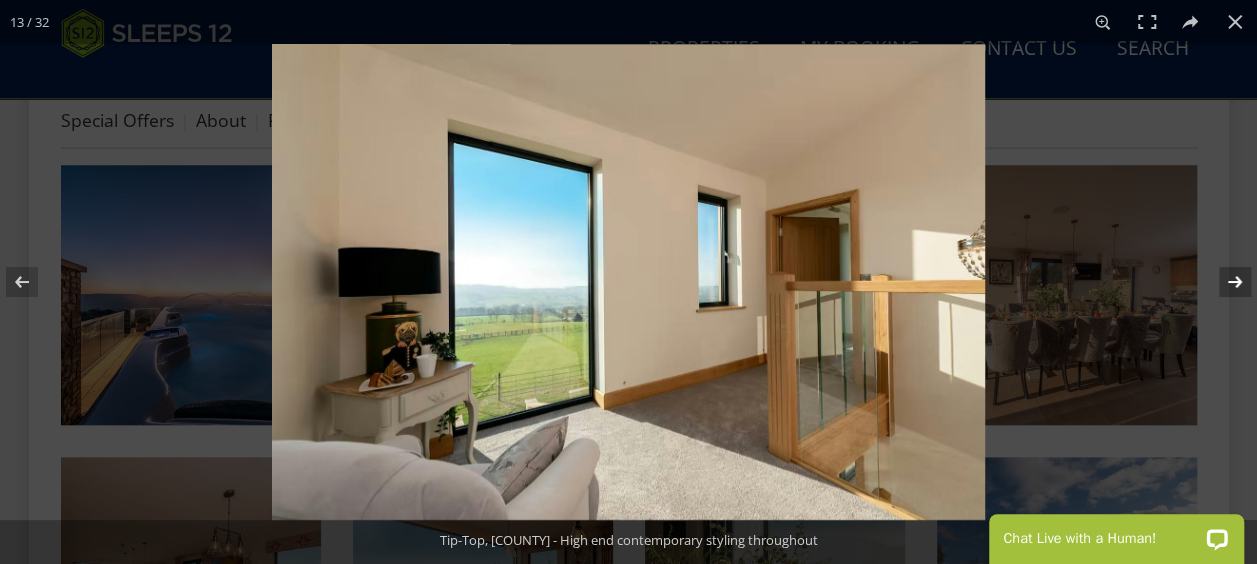 click at bounding box center (1222, 282) 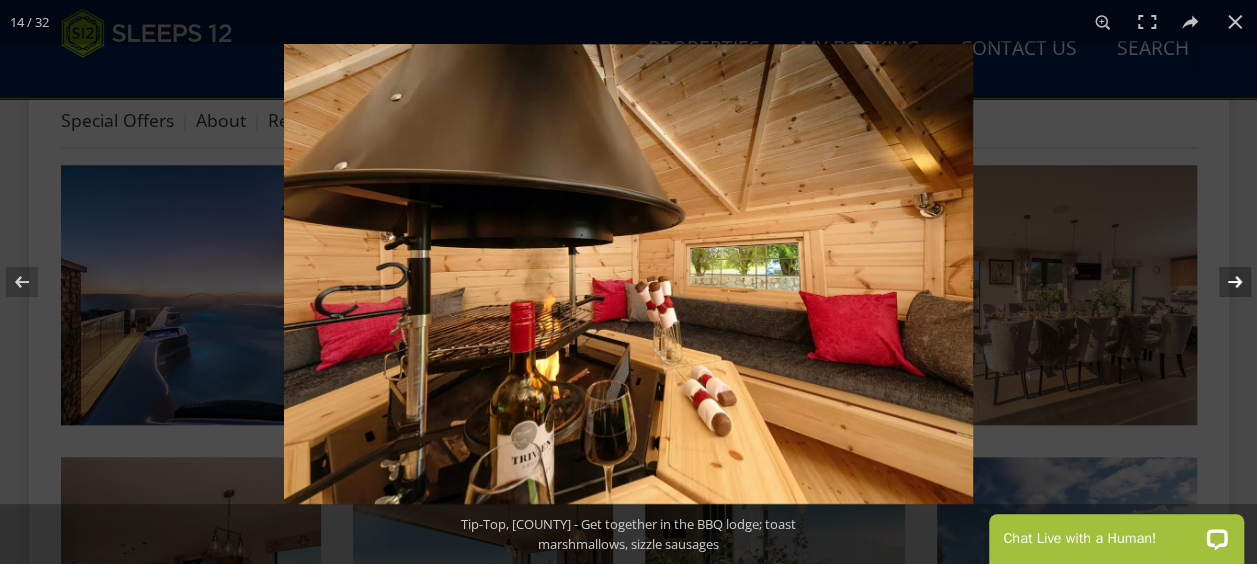 click at bounding box center [1222, 282] 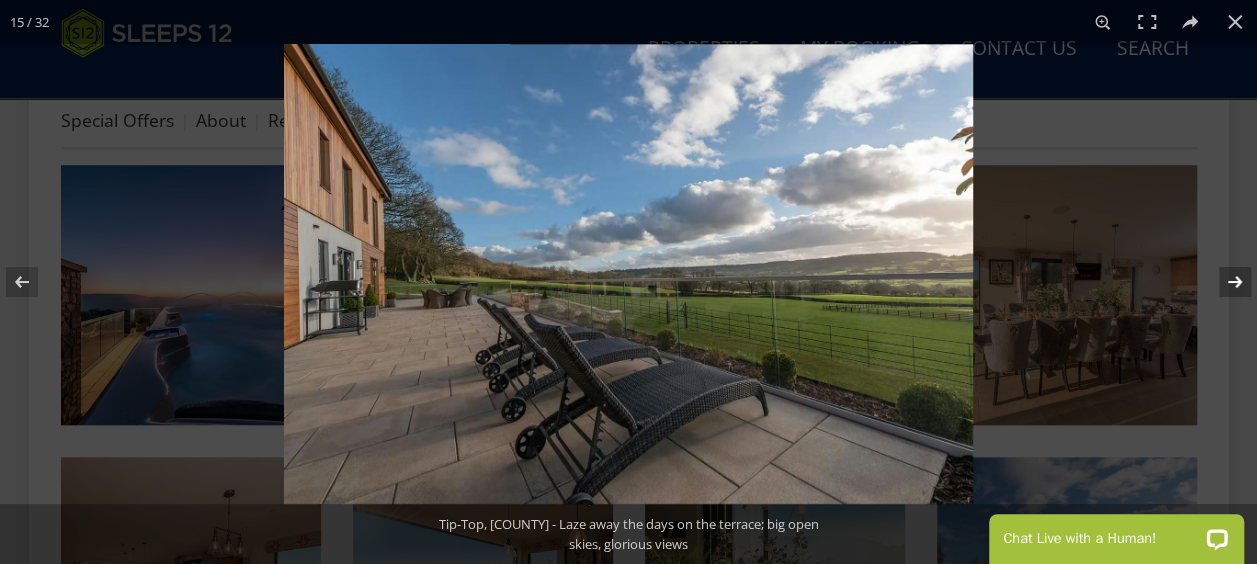click at bounding box center (1222, 282) 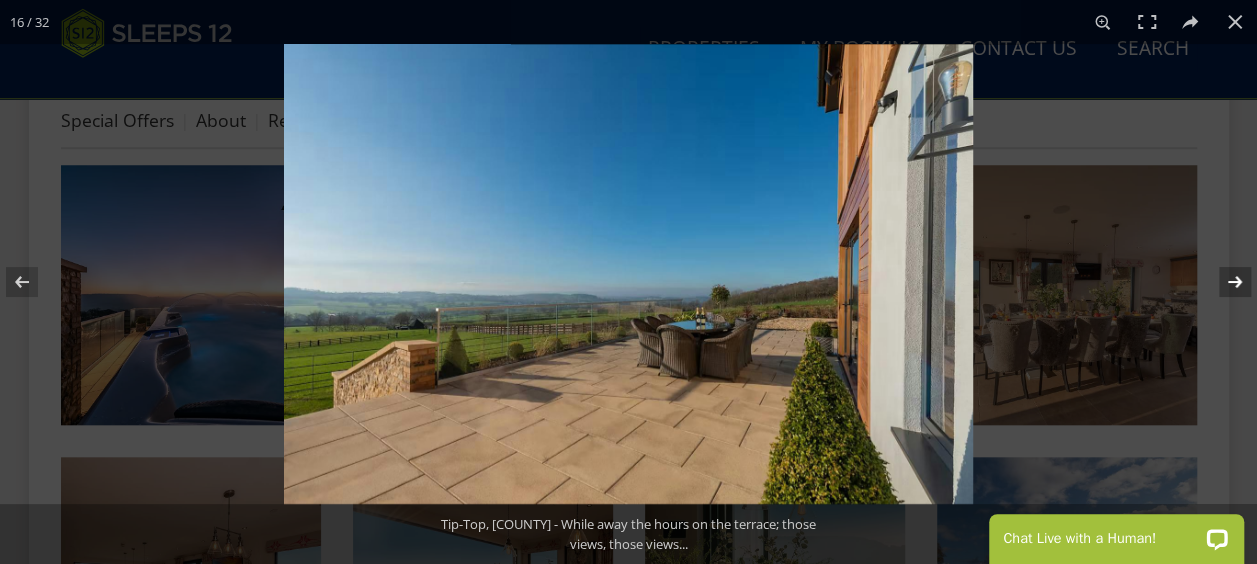 click at bounding box center (1222, 282) 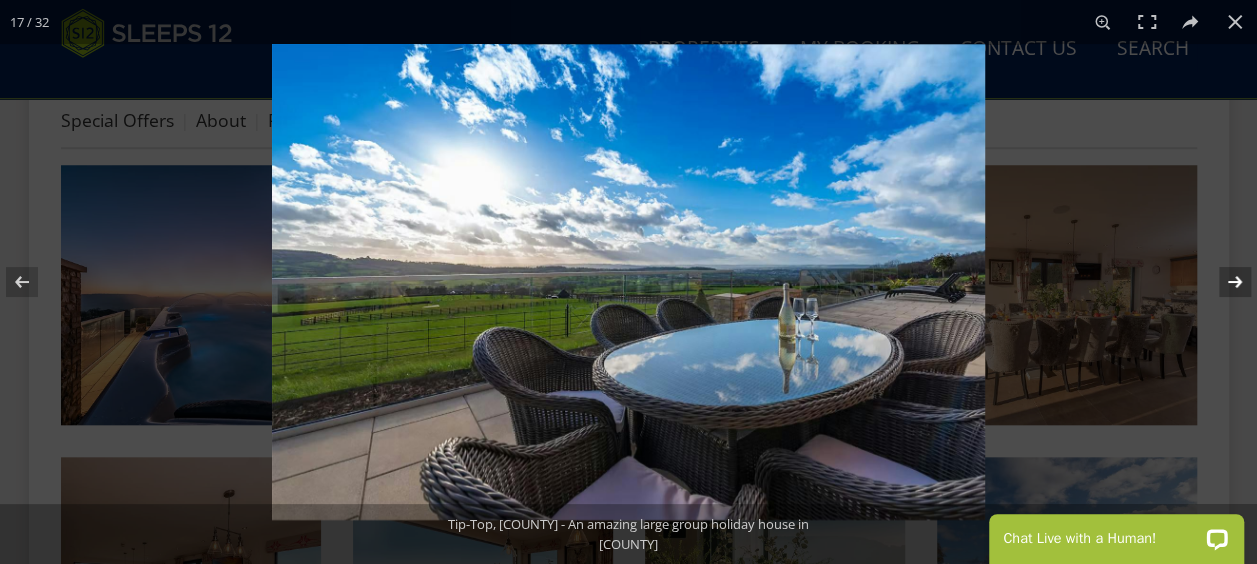 drag, startPoint x: 1234, startPoint y: 302, endPoint x: 519, endPoint y: 320, distance: 715.22656 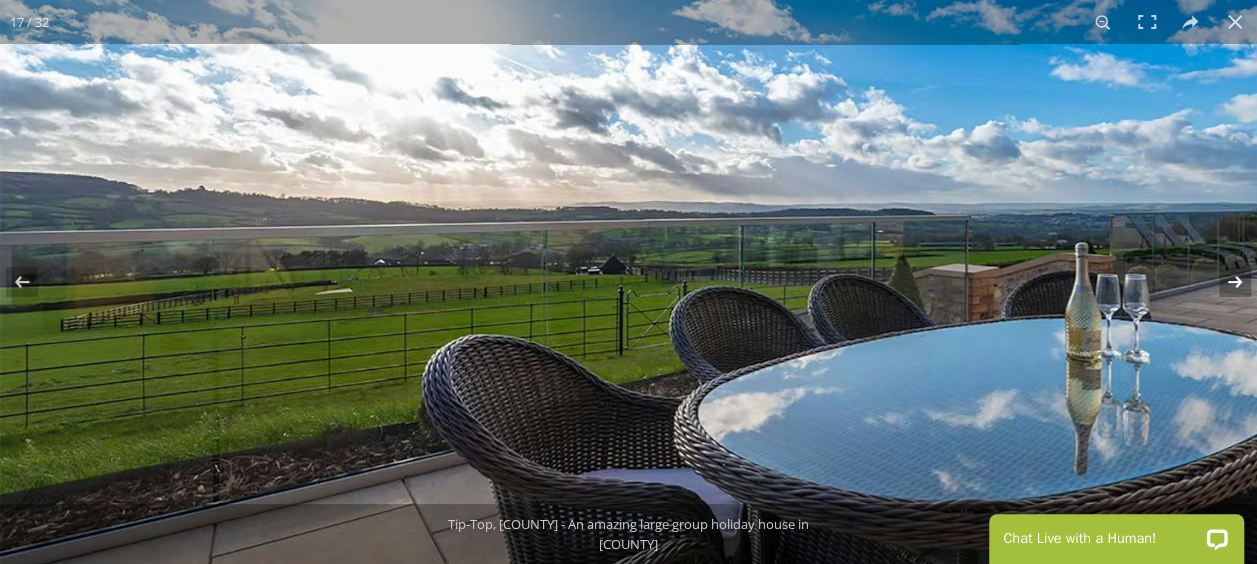 click at bounding box center [750, 240] 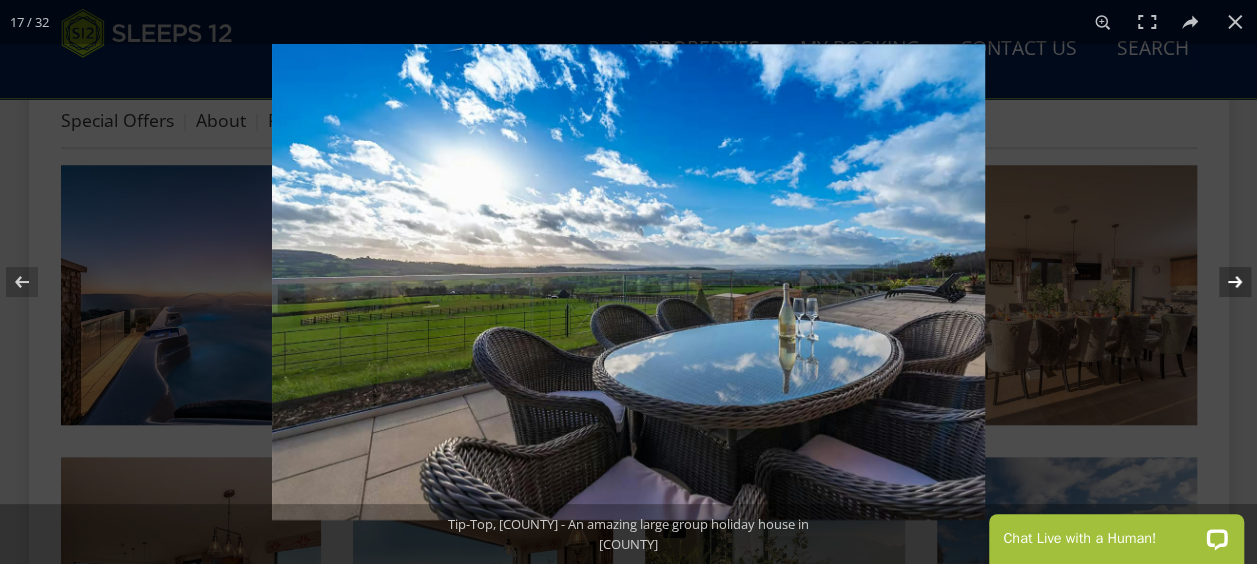 click at bounding box center (1222, 282) 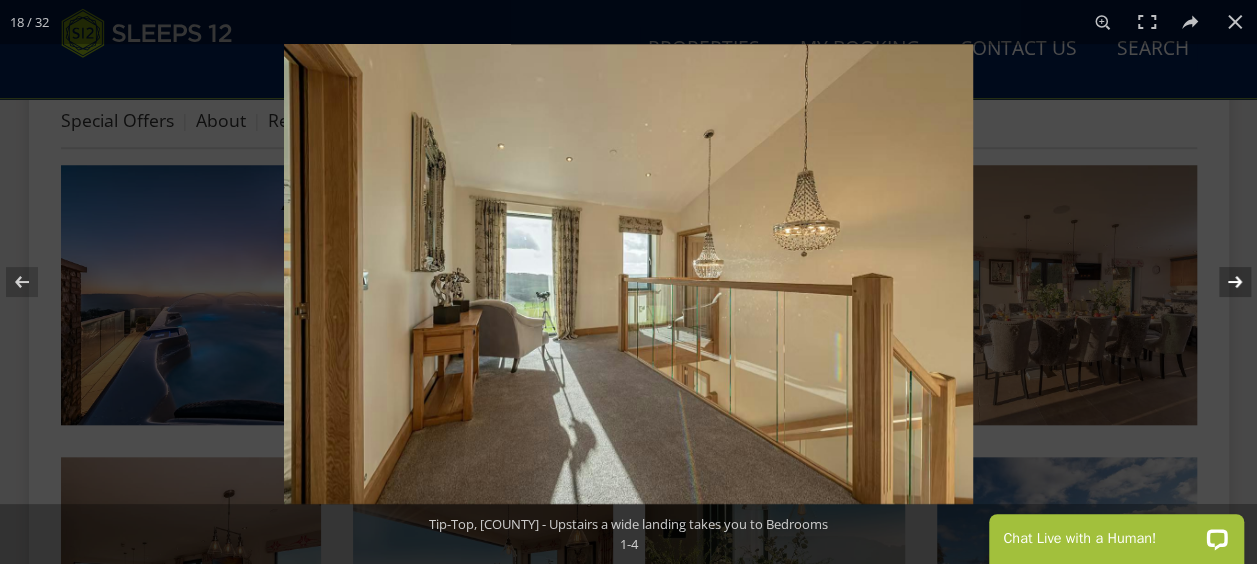 click at bounding box center [1222, 282] 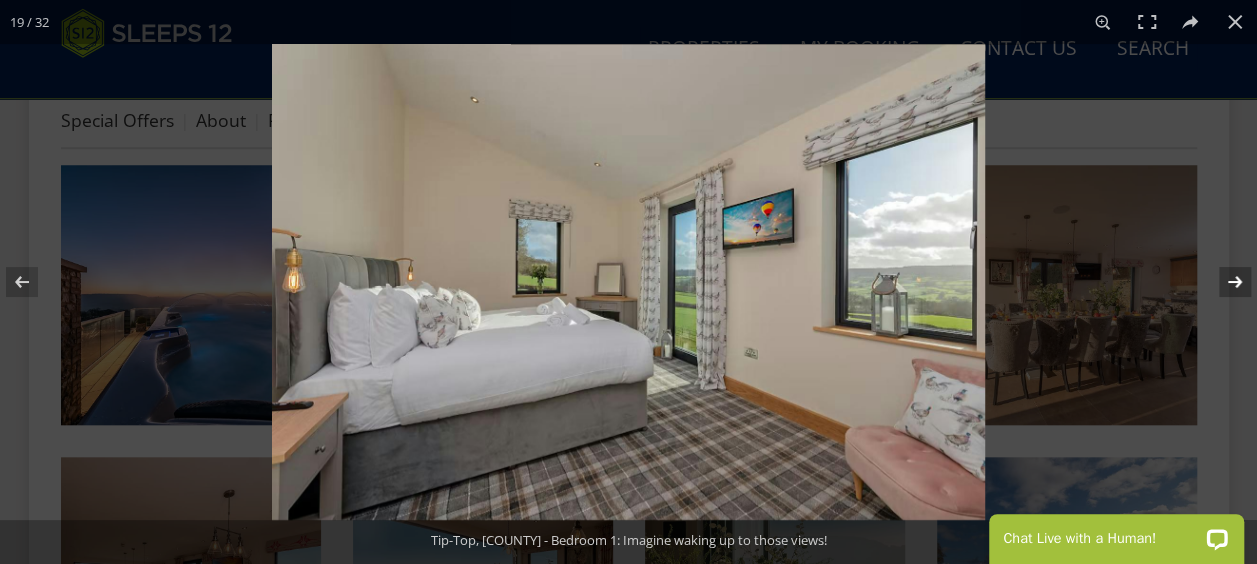 click at bounding box center [1222, 282] 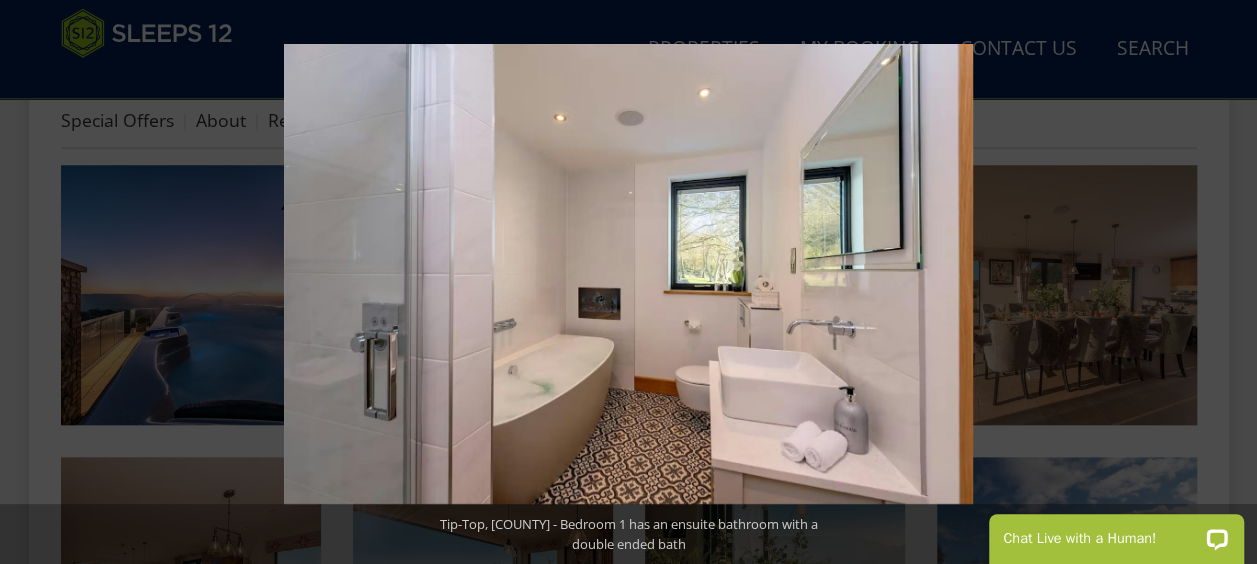 type 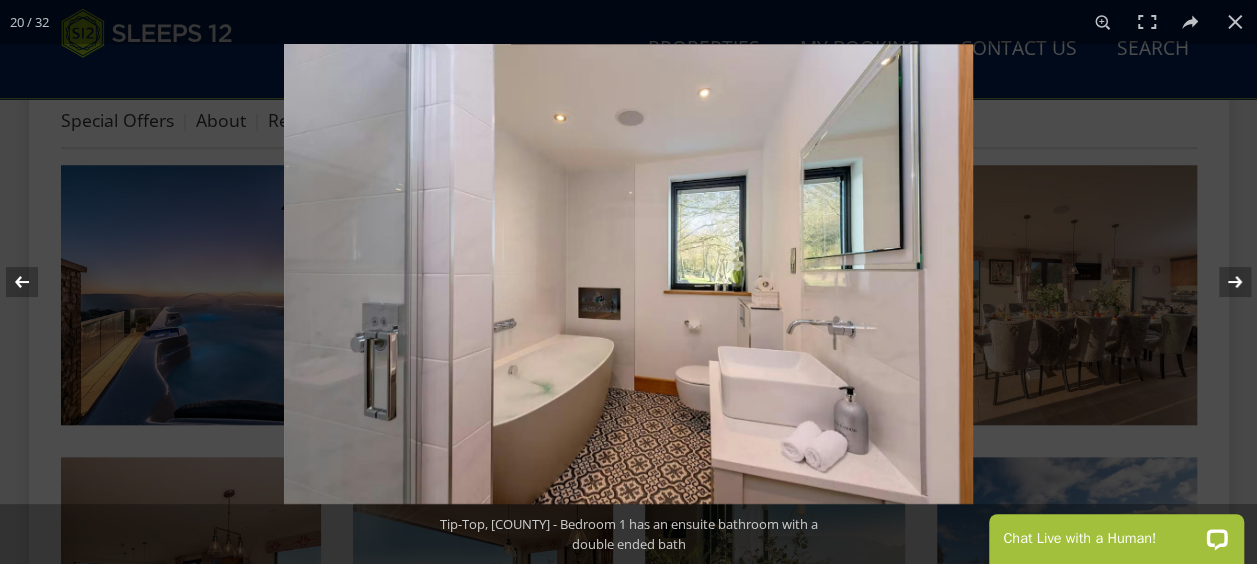 click at bounding box center (35, 282) 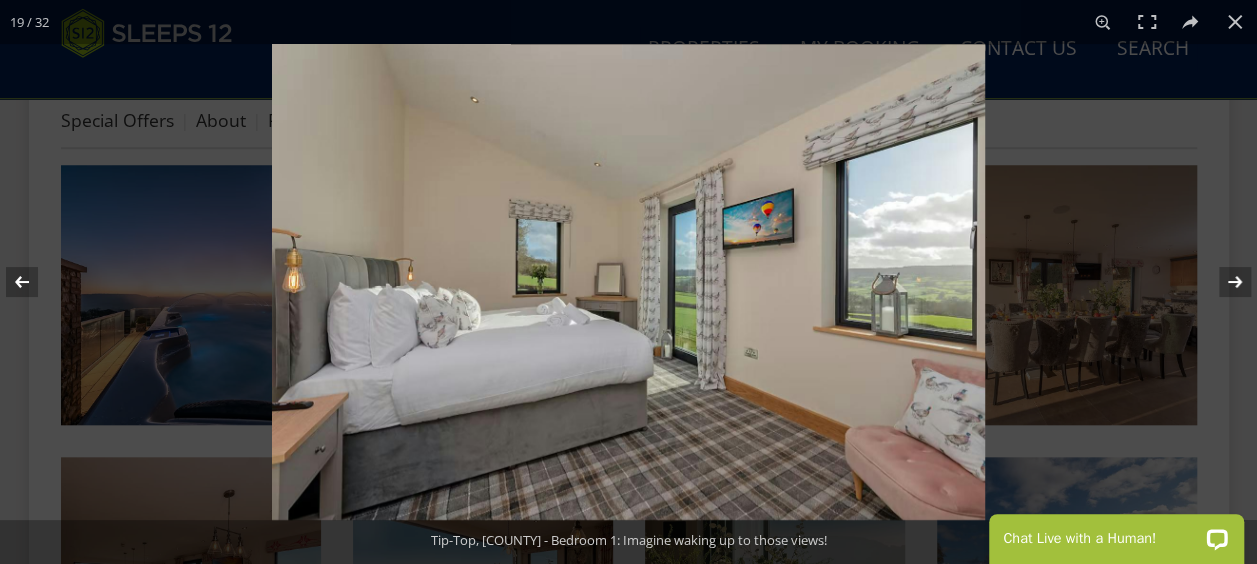 click at bounding box center [35, 282] 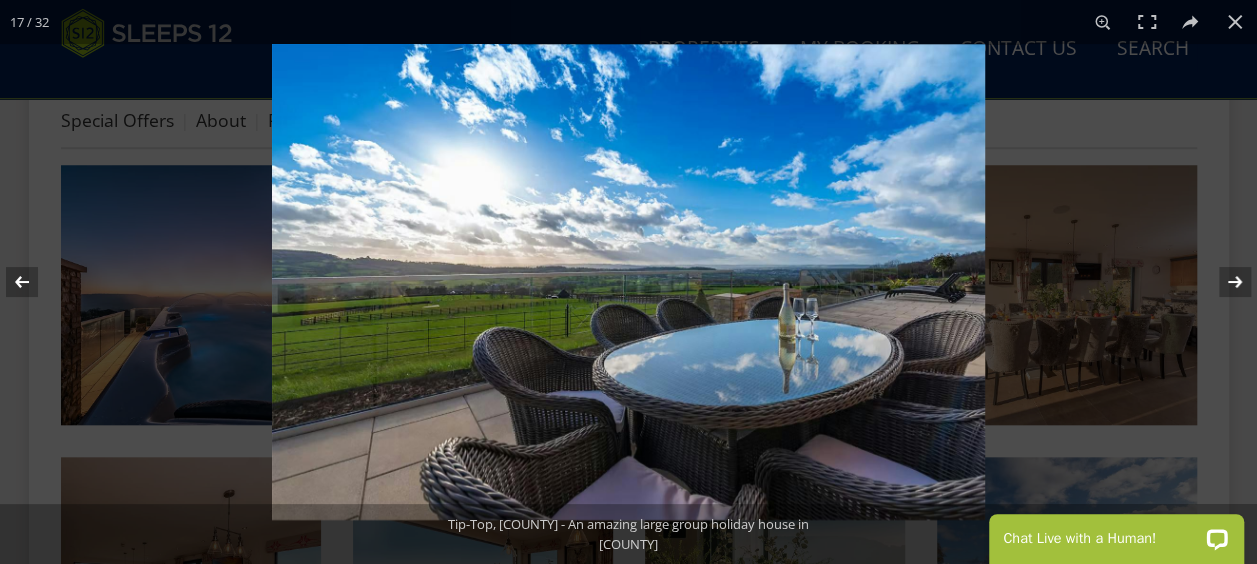 click at bounding box center [35, 282] 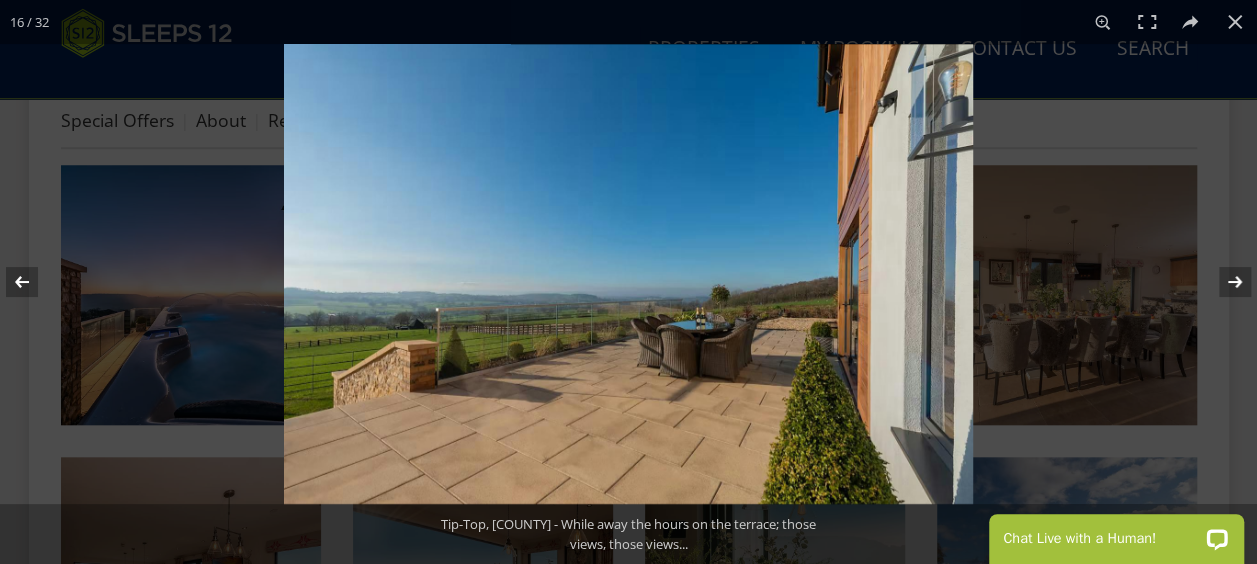 click at bounding box center (35, 282) 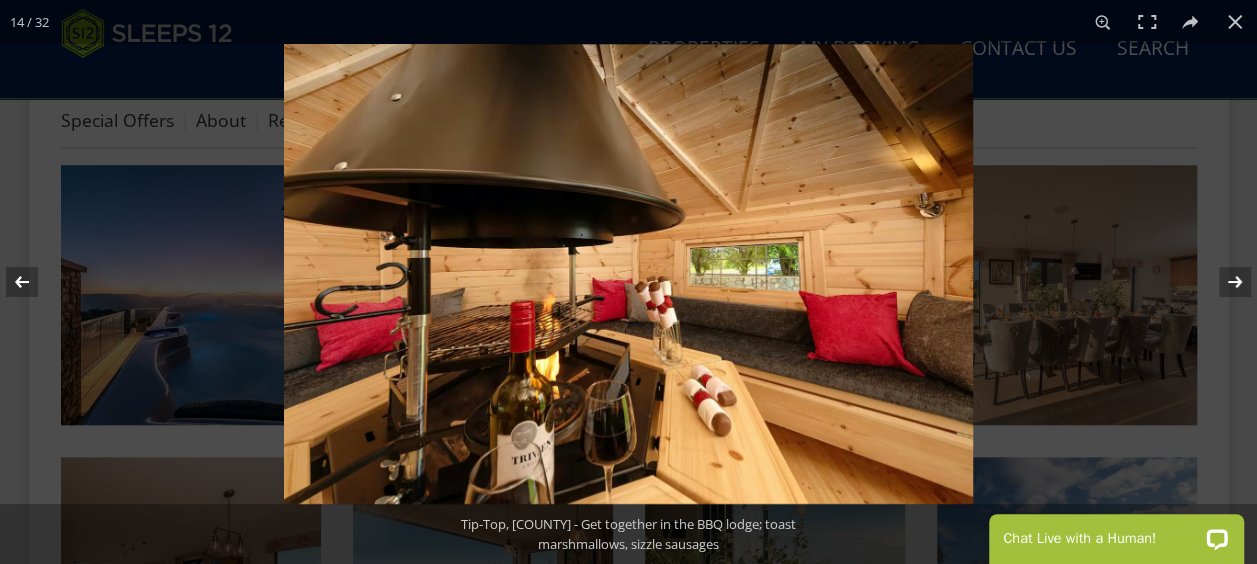 click at bounding box center (35, 282) 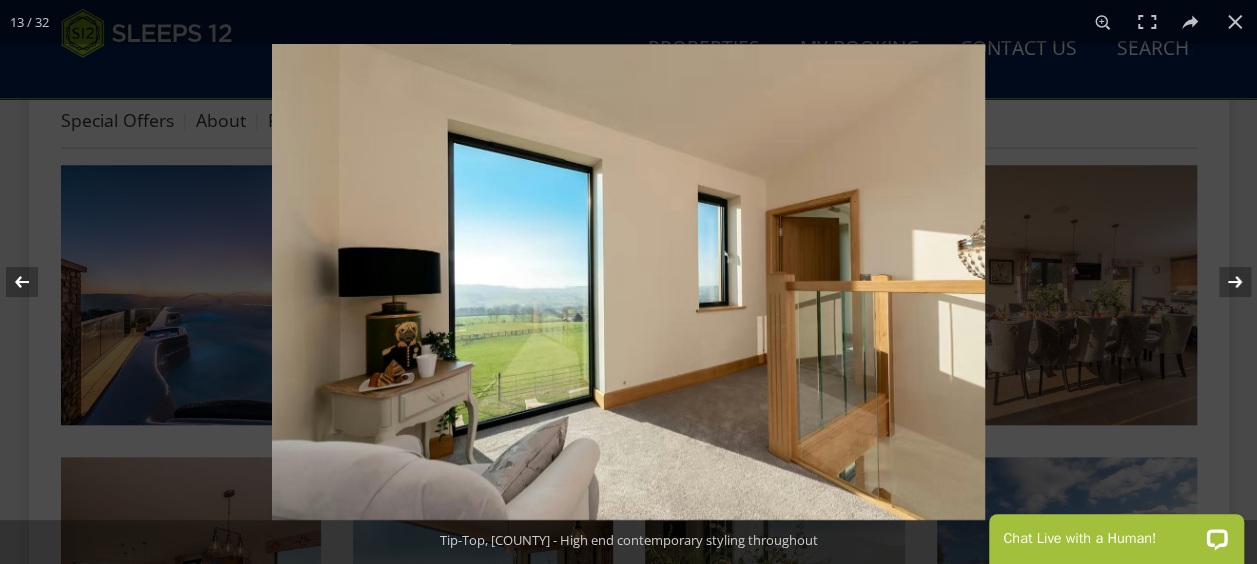click at bounding box center [35, 282] 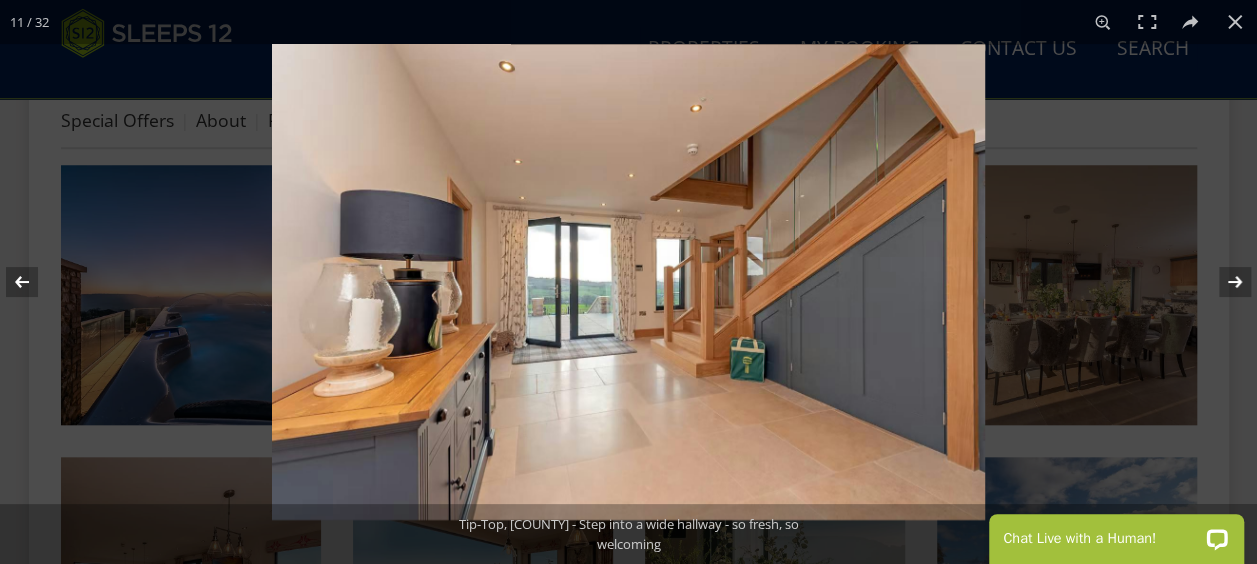 click at bounding box center (35, 282) 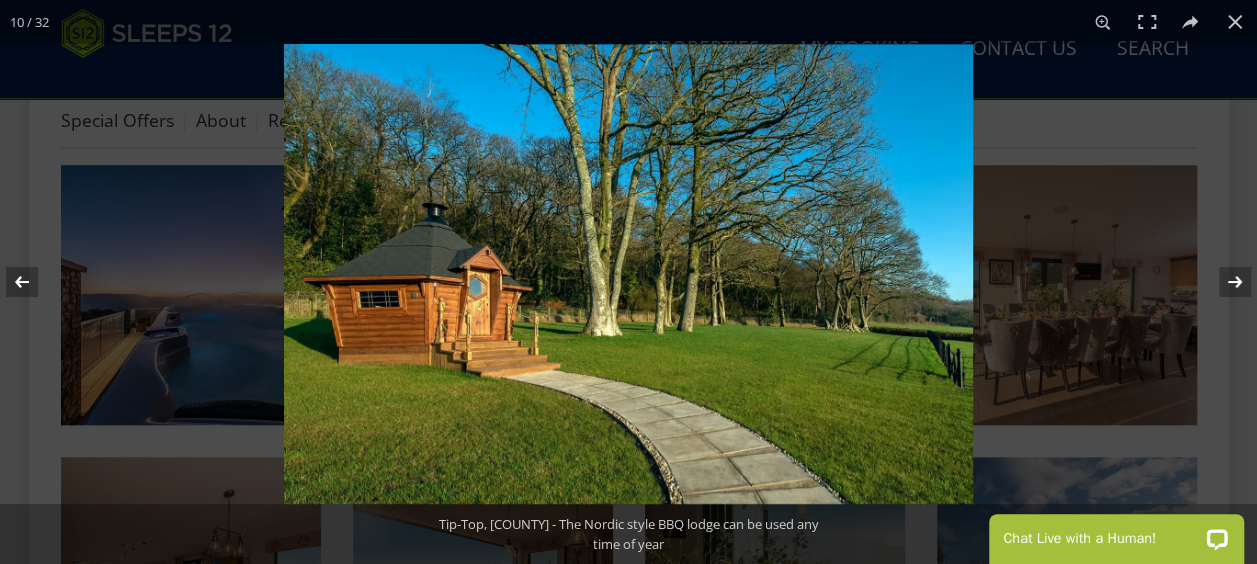 click at bounding box center [35, 282] 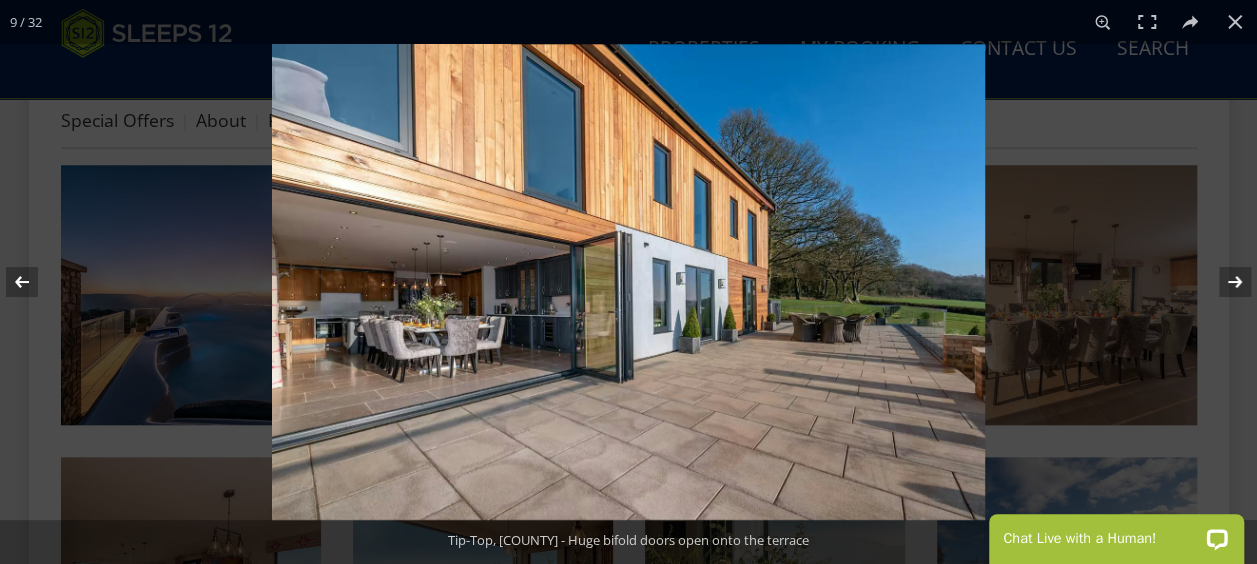 click at bounding box center (35, 282) 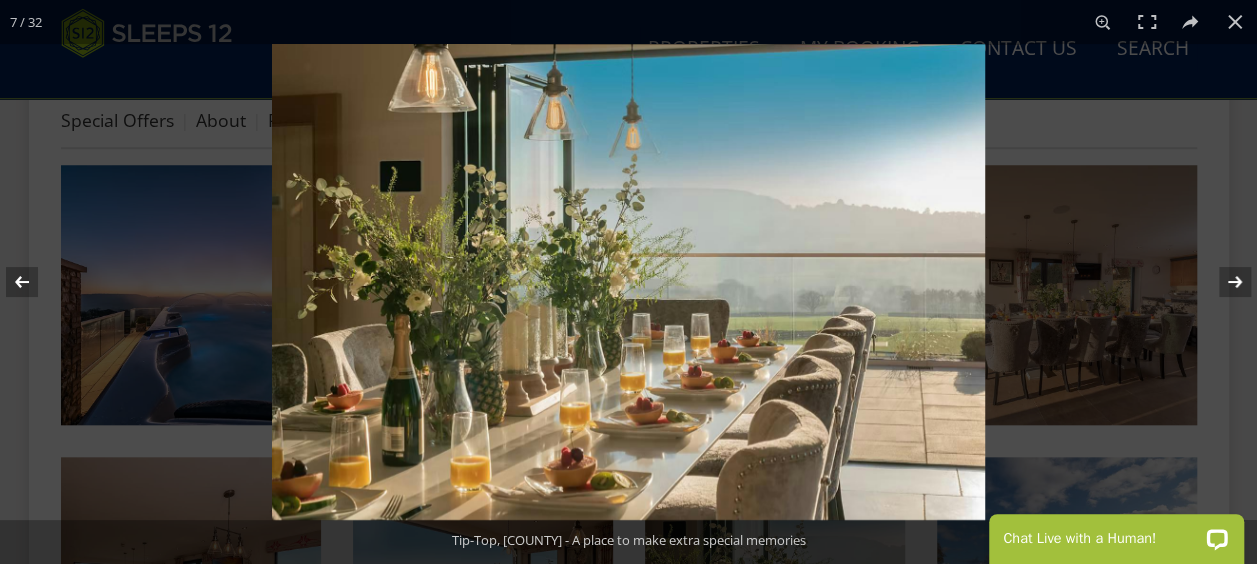click at bounding box center [35, 282] 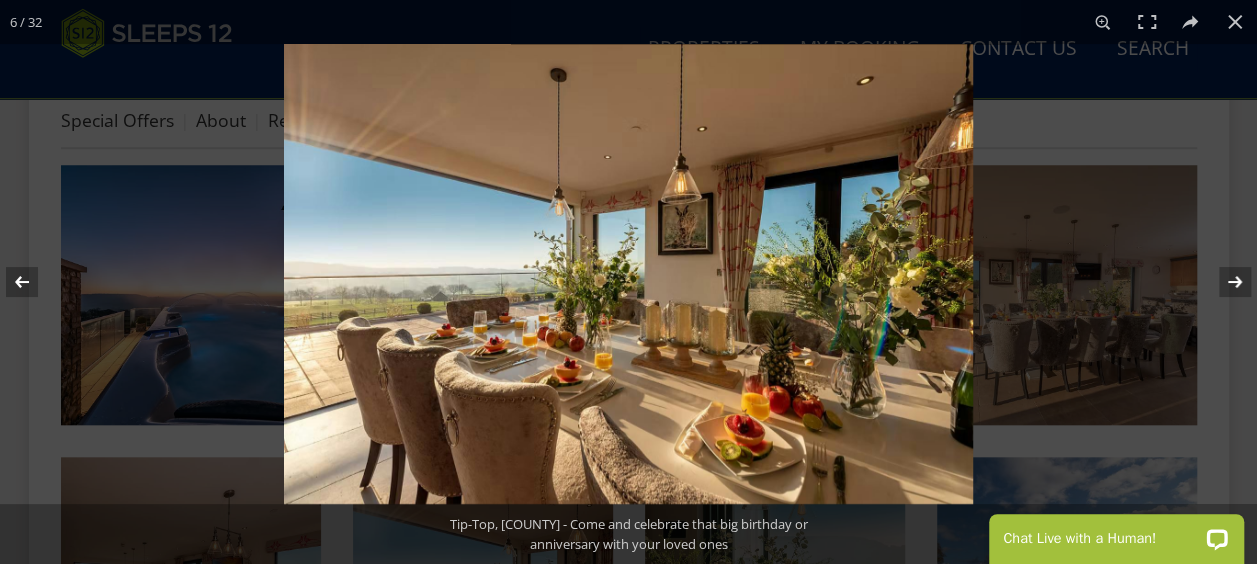 click at bounding box center (35, 282) 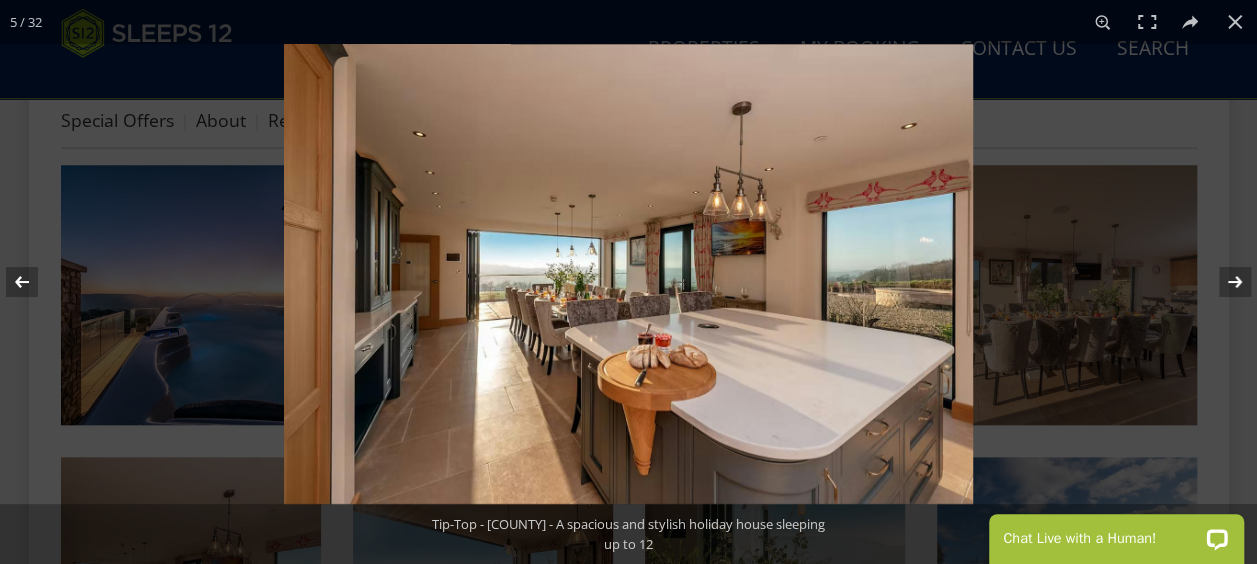 click at bounding box center [35, 282] 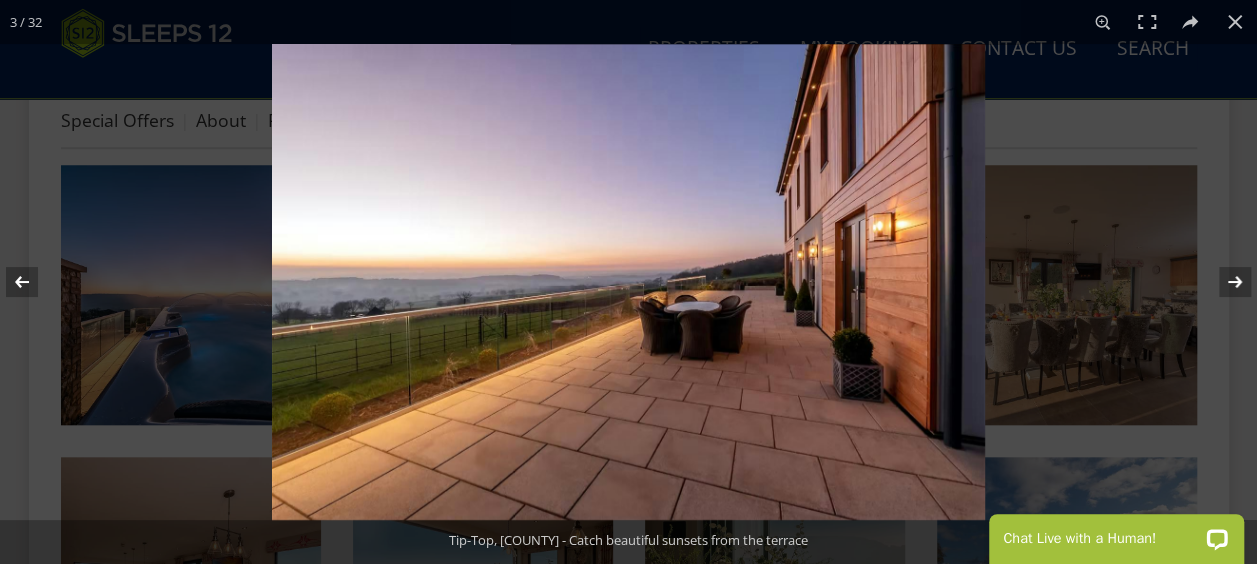 click at bounding box center (35, 282) 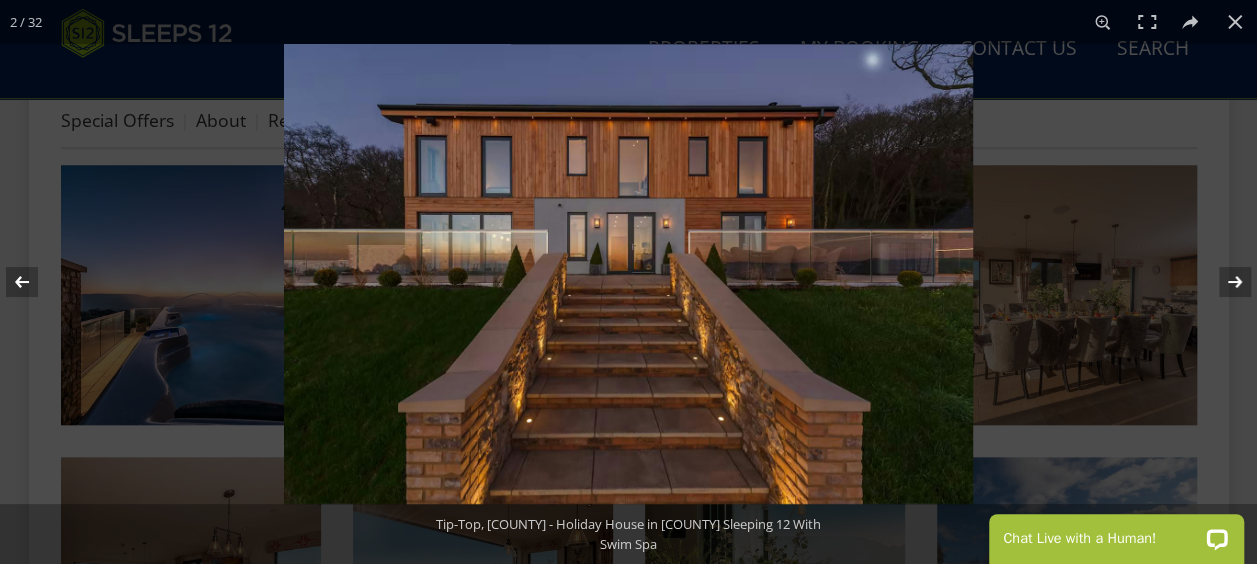click at bounding box center [35, 282] 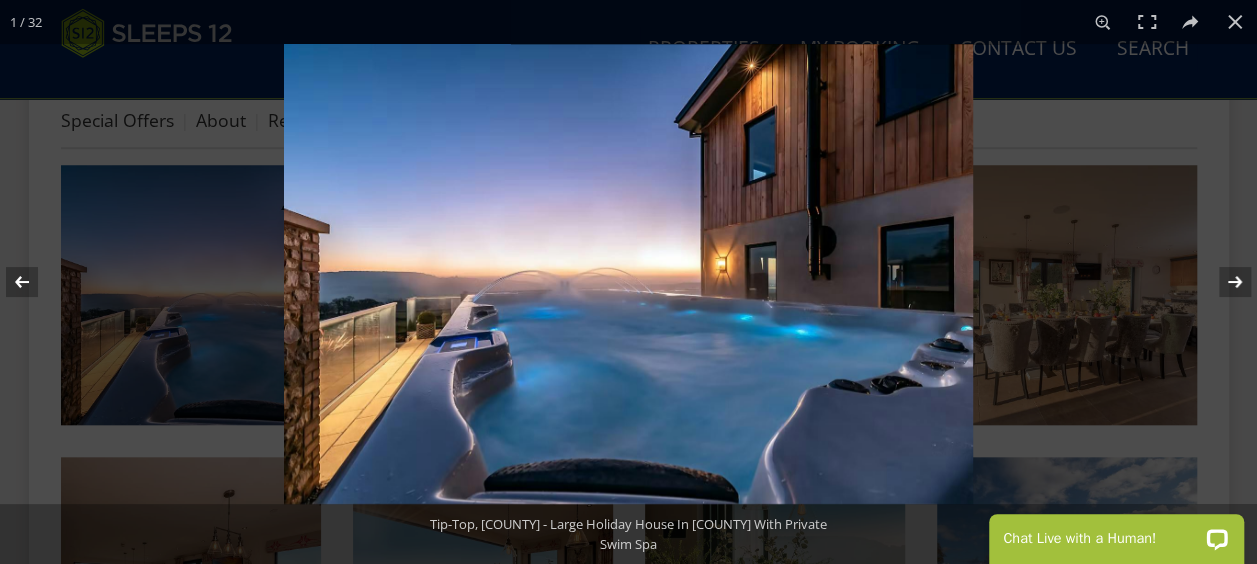 click at bounding box center (35, 282) 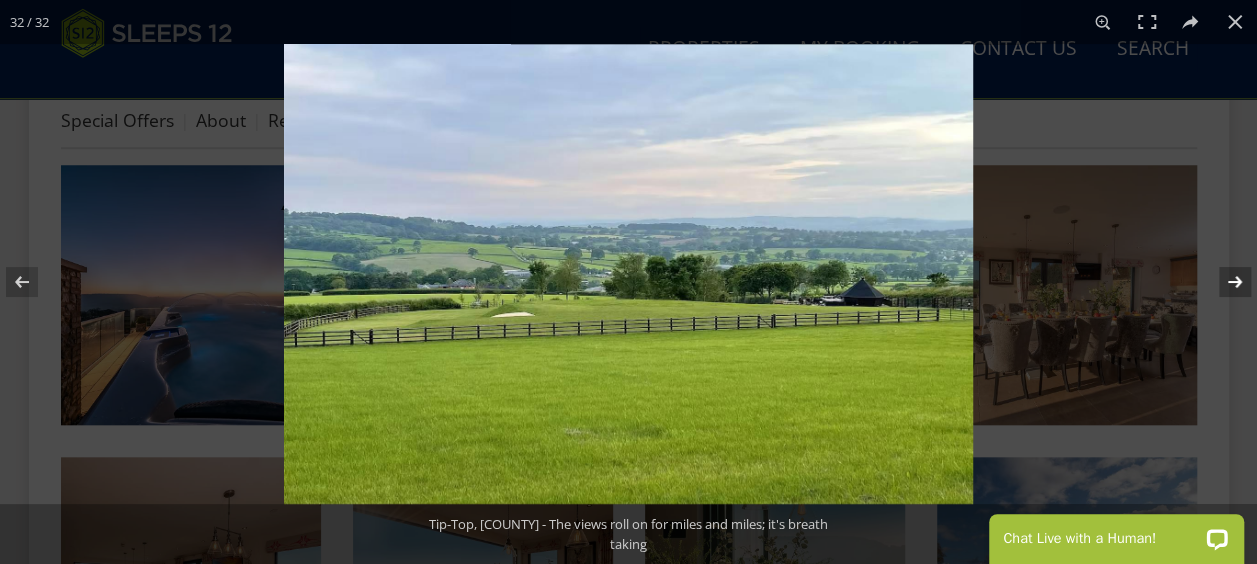 drag, startPoint x: 1236, startPoint y: 18, endPoint x: 1031, endPoint y: 106, distance: 223.08966 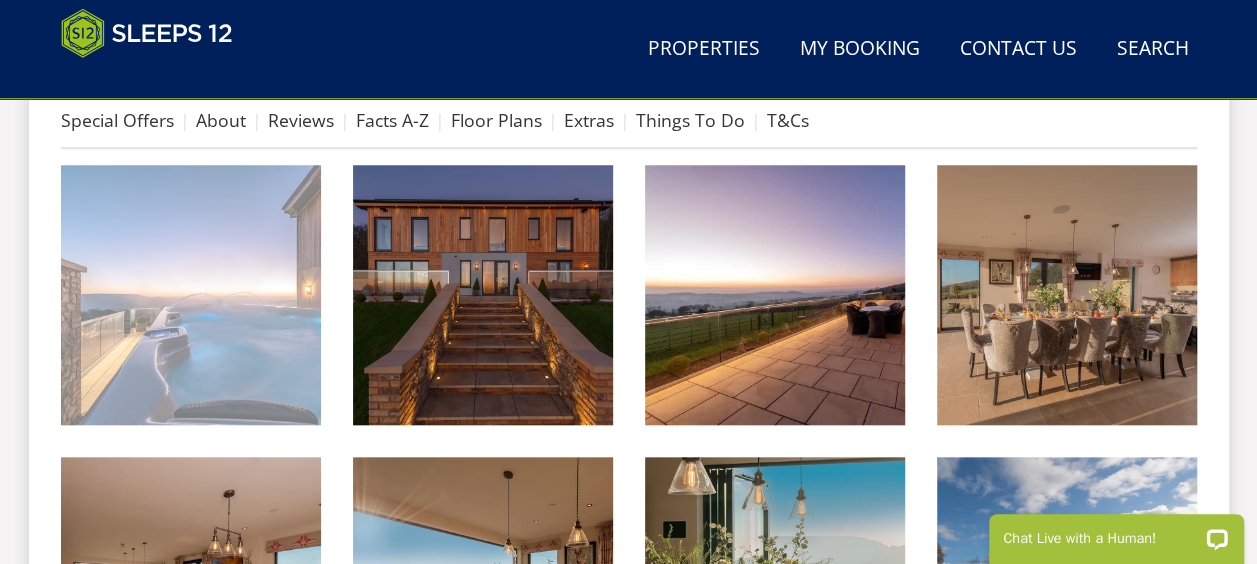 click at bounding box center [191, 295] 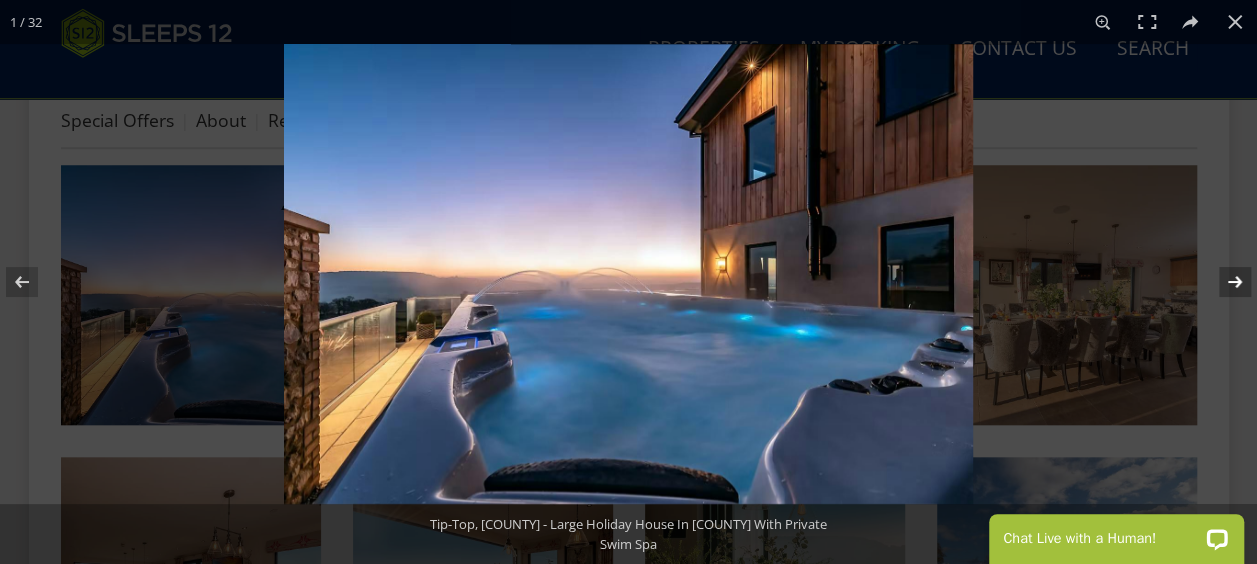 click at bounding box center [1222, 282] 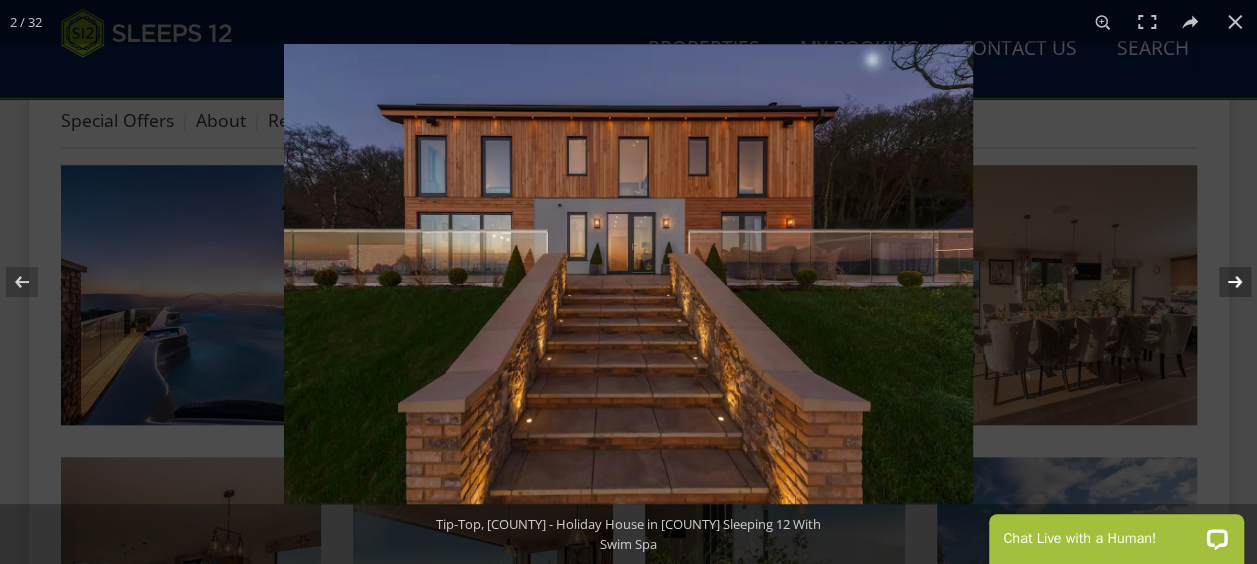 click at bounding box center (1222, 282) 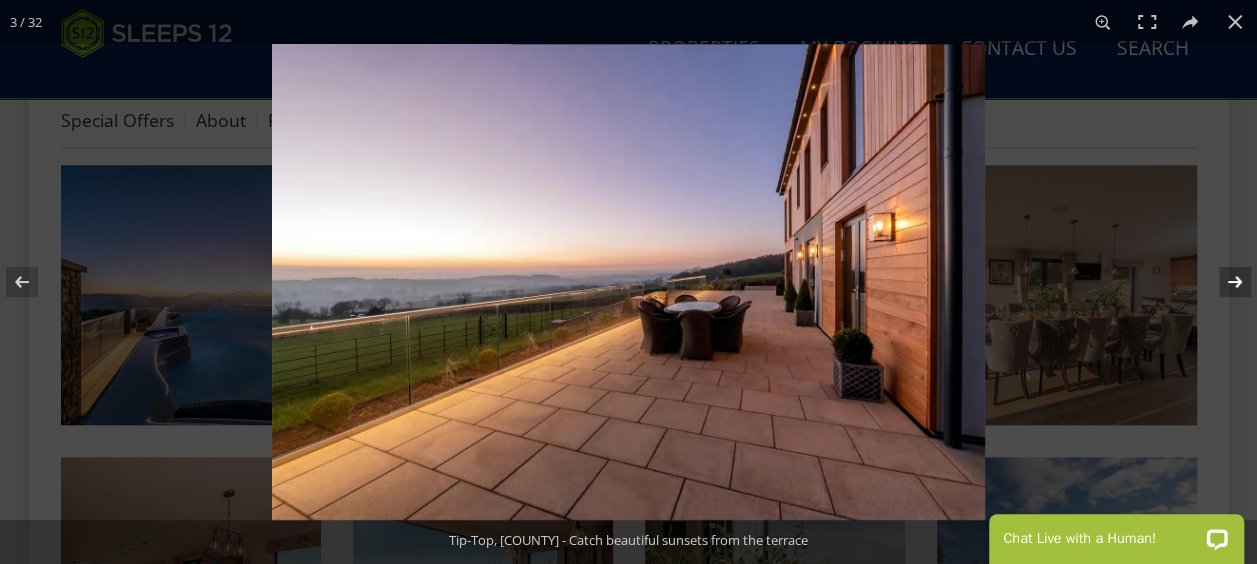 click at bounding box center (1222, 282) 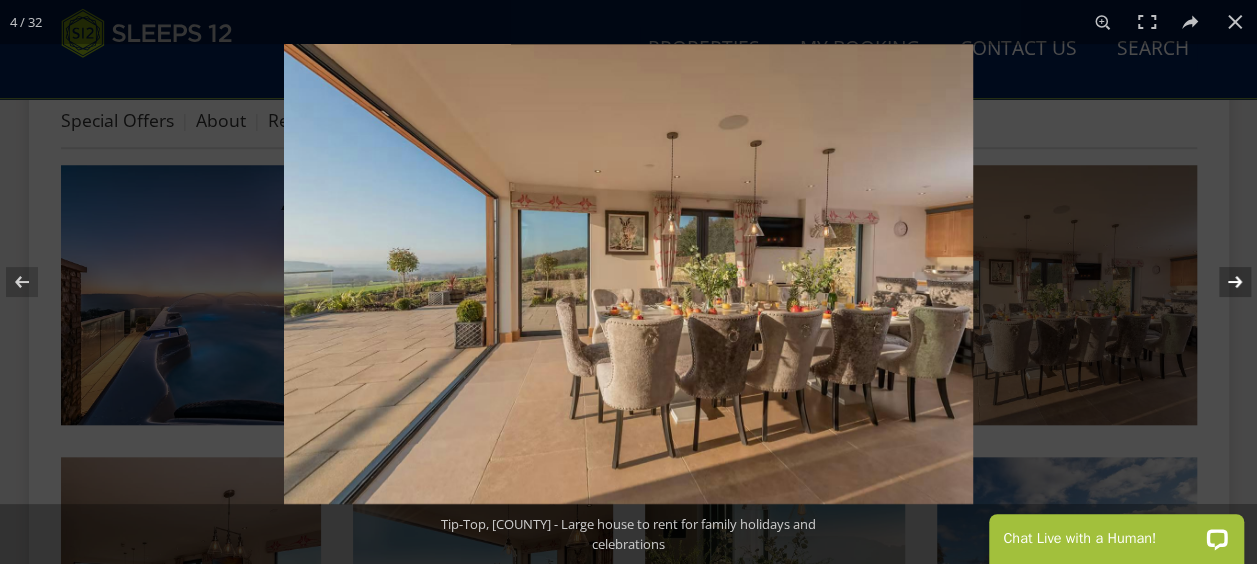 click at bounding box center (1222, 282) 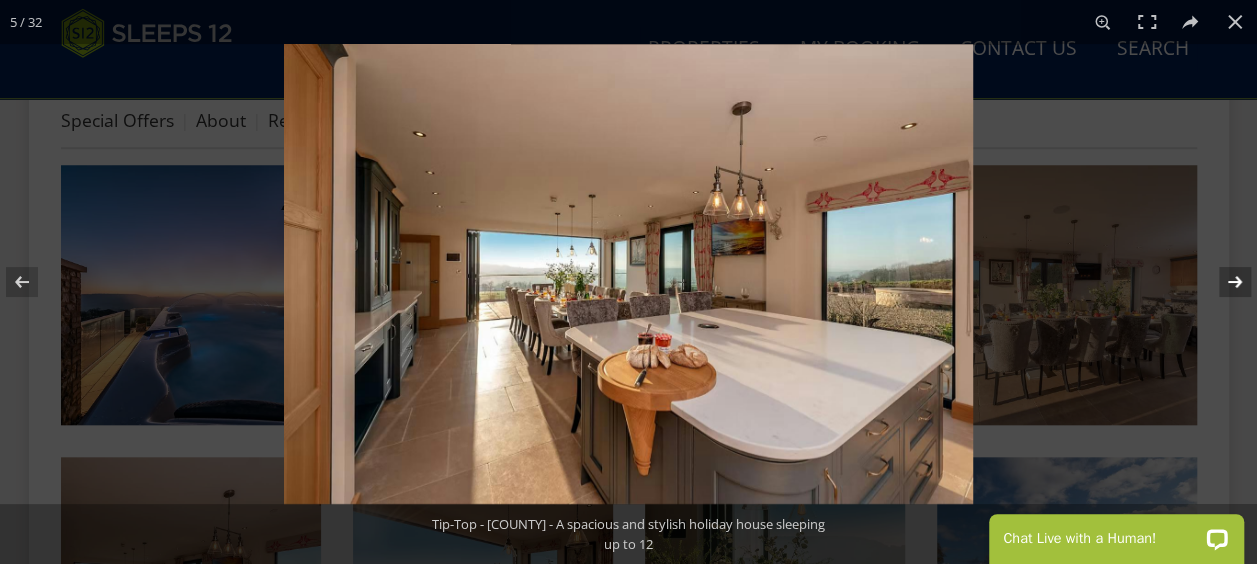 click at bounding box center (1222, 282) 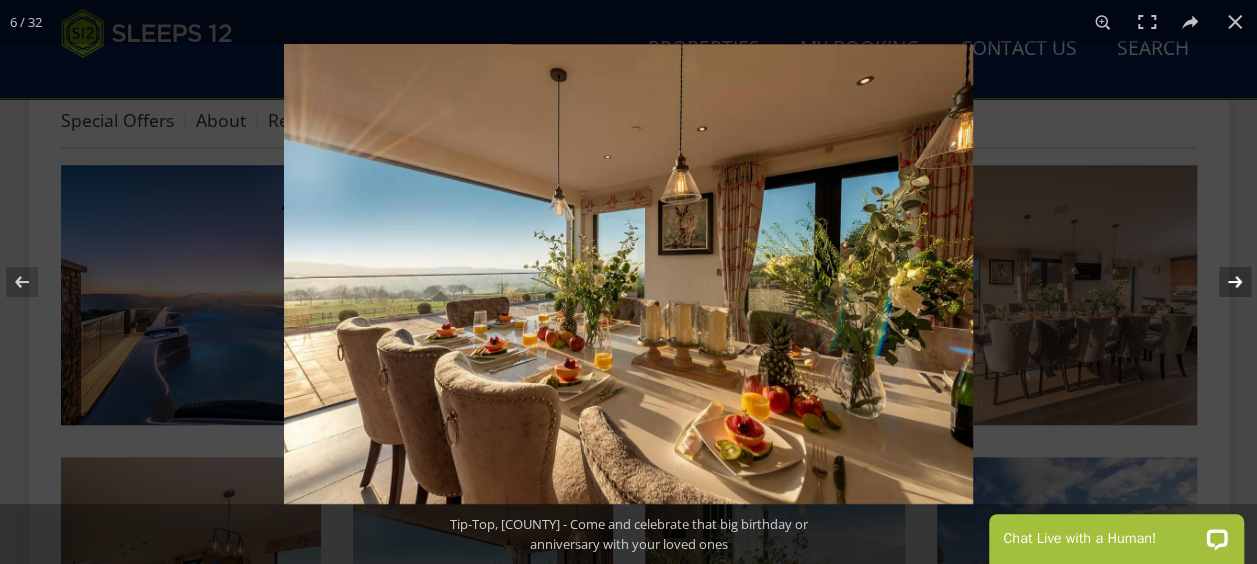 click at bounding box center (1222, 282) 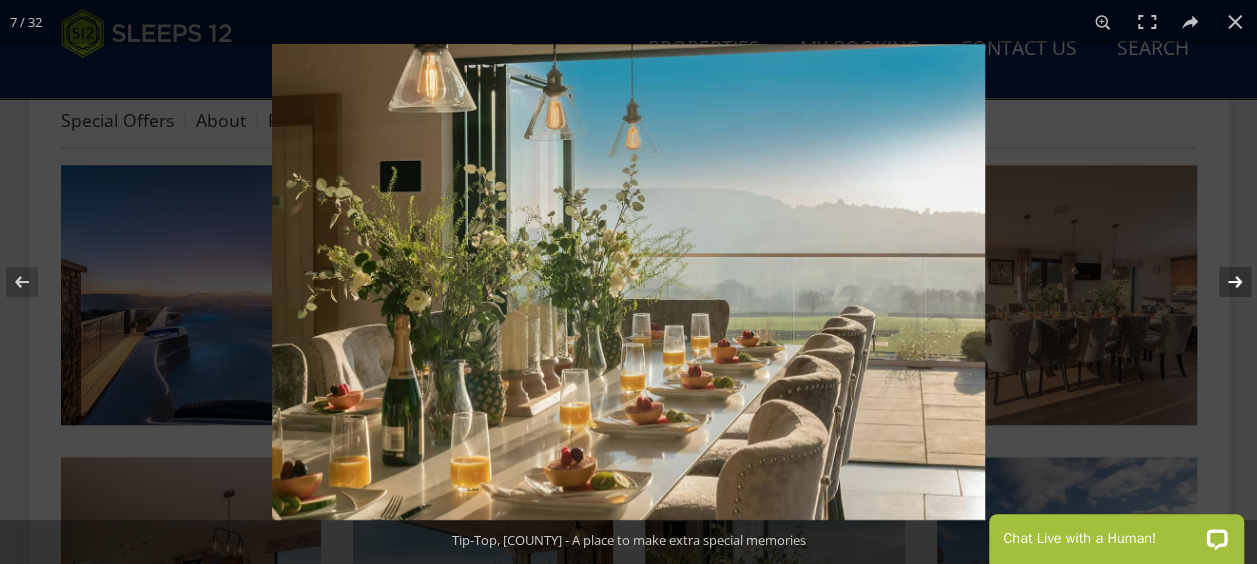 click at bounding box center (1222, 282) 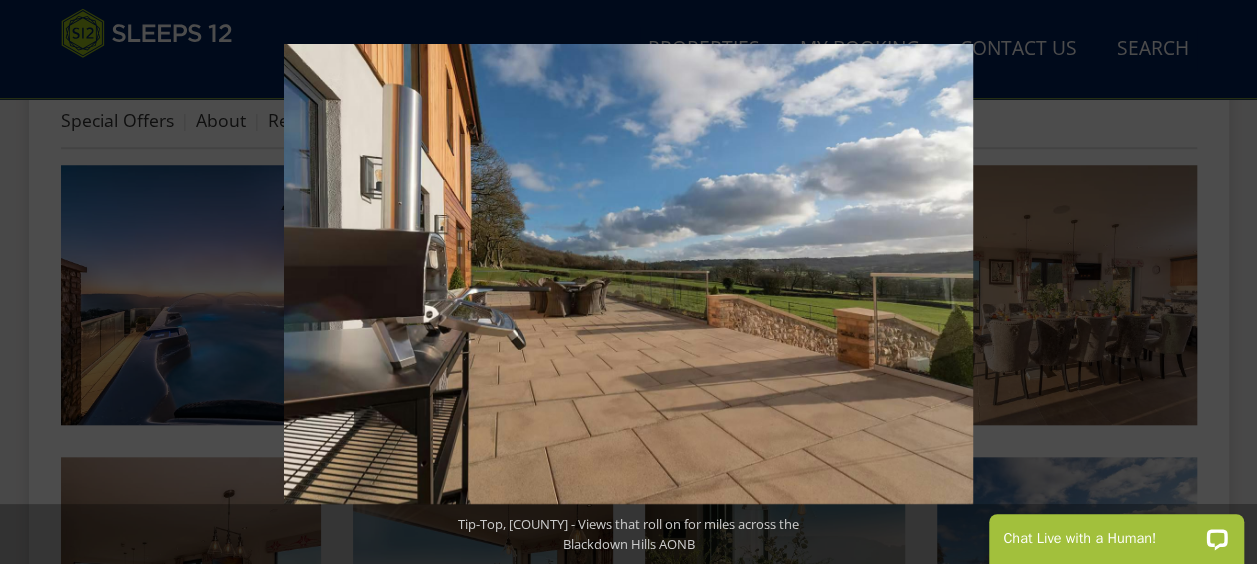 click at bounding box center [1222, 282] 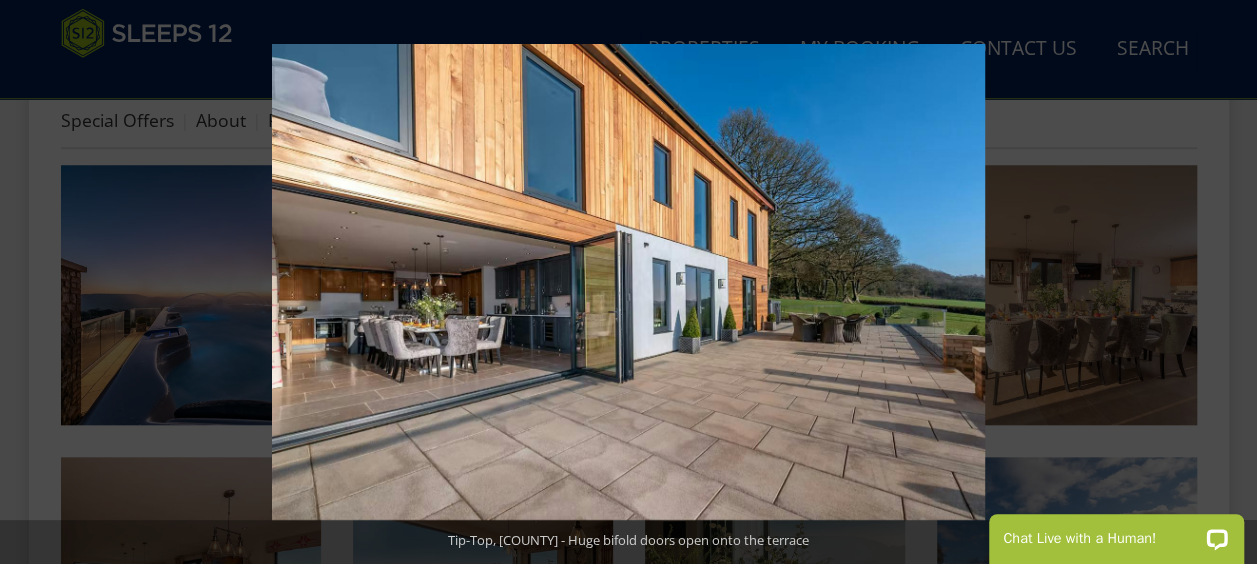 click at bounding box center (1222, 282) 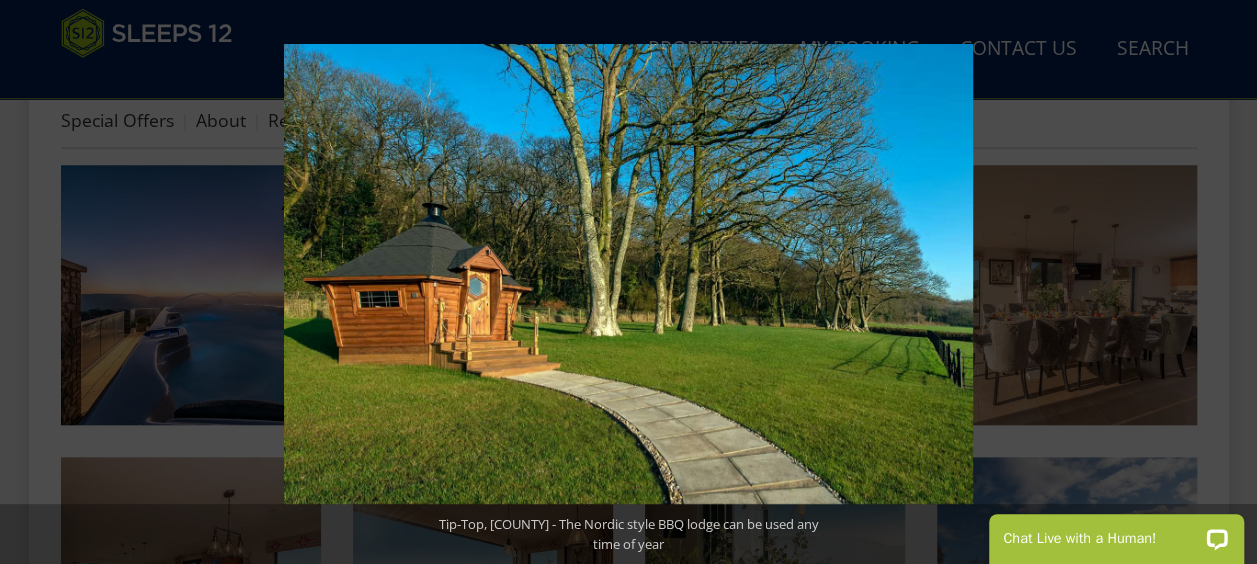 click at bounding box center [1222, 282] 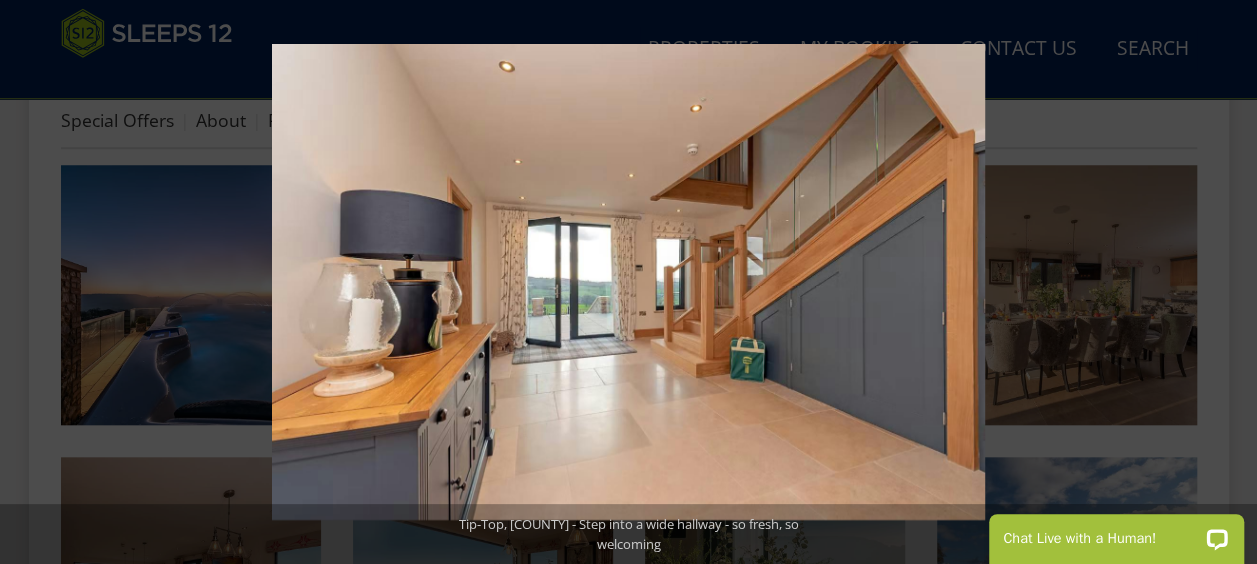 click at bounding box center (1222, 282) 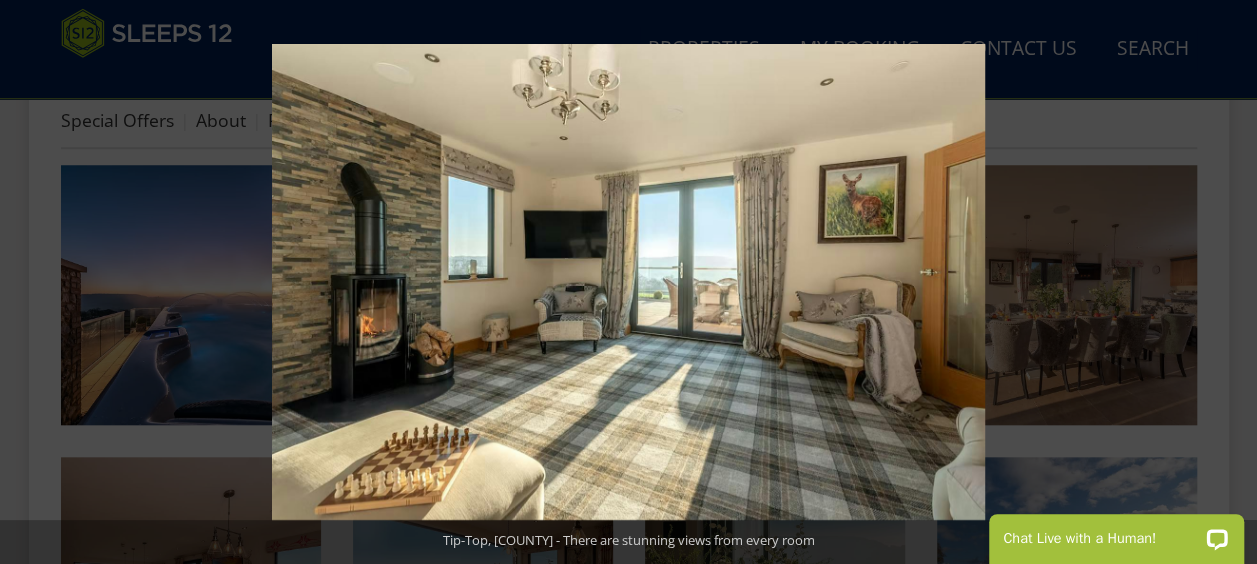 click at bounding box center (1222, 282) 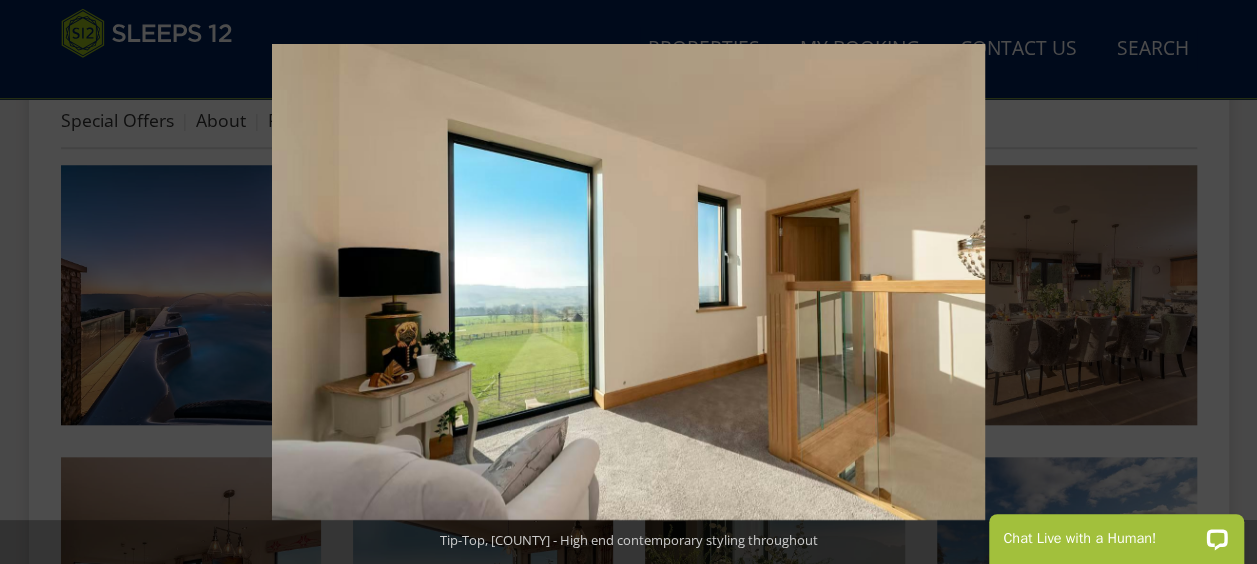 click at bounding box center (1222, 282) 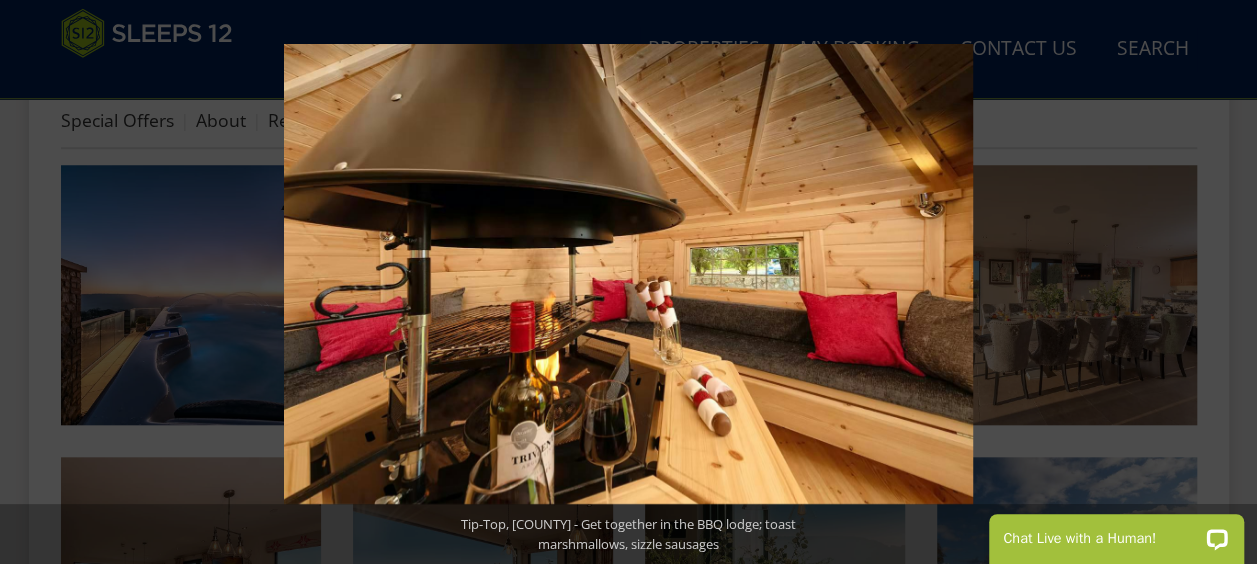 click at bounding box center (1222, 282) 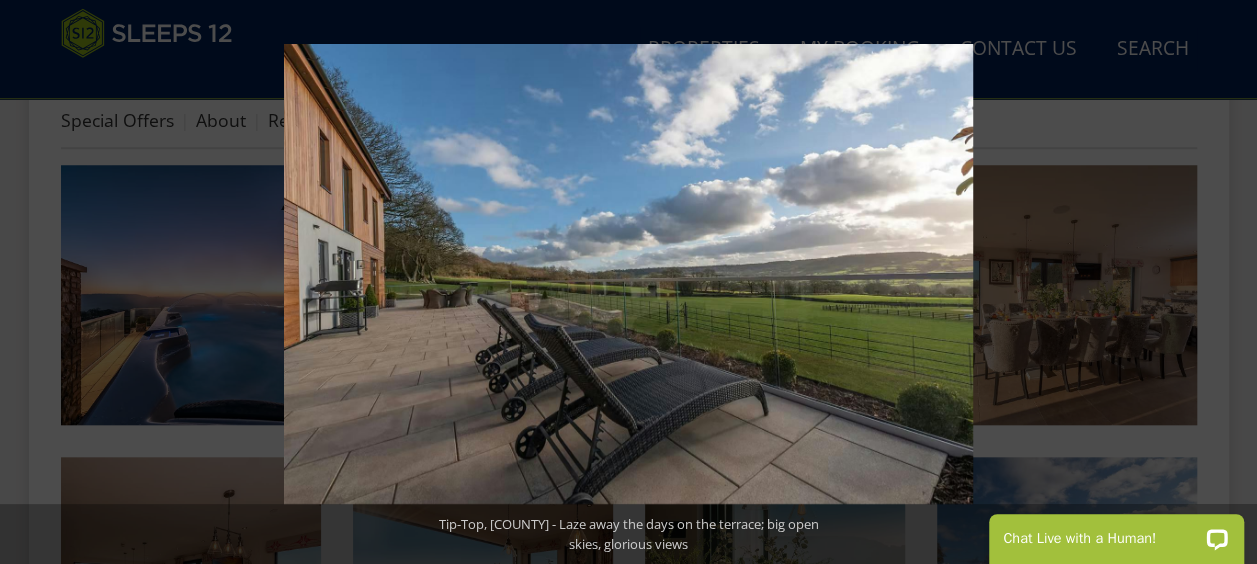 click at bounding box center [1222, 282] 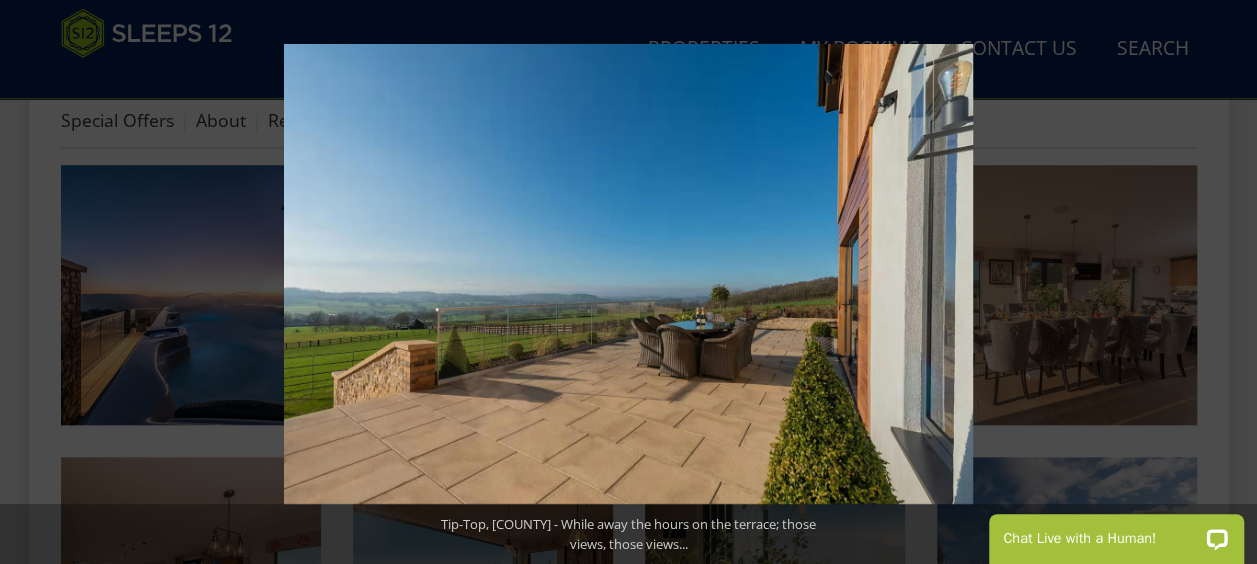 click at bounding box center (1222, 282) 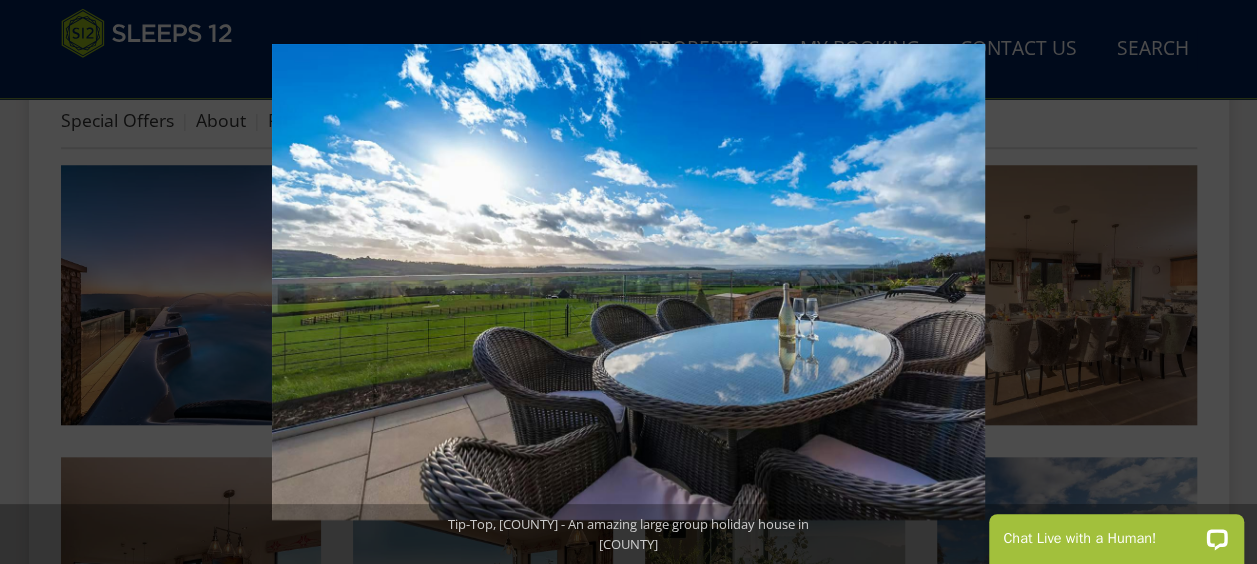 click at bounding box center (1222, 282) 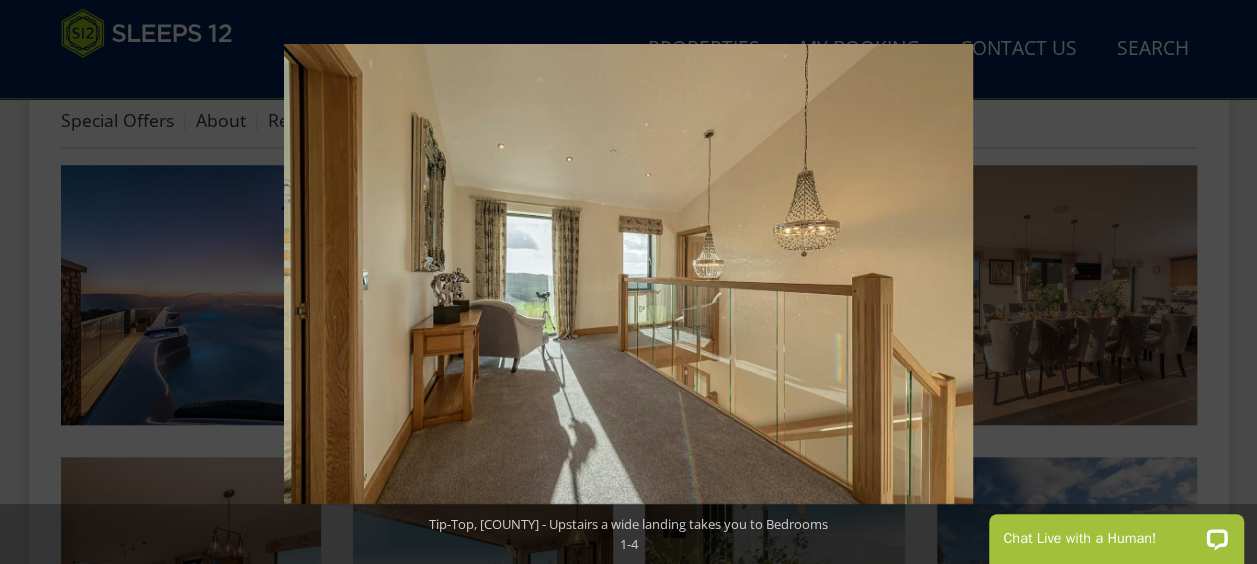 click at bounding box center (1222, 282) 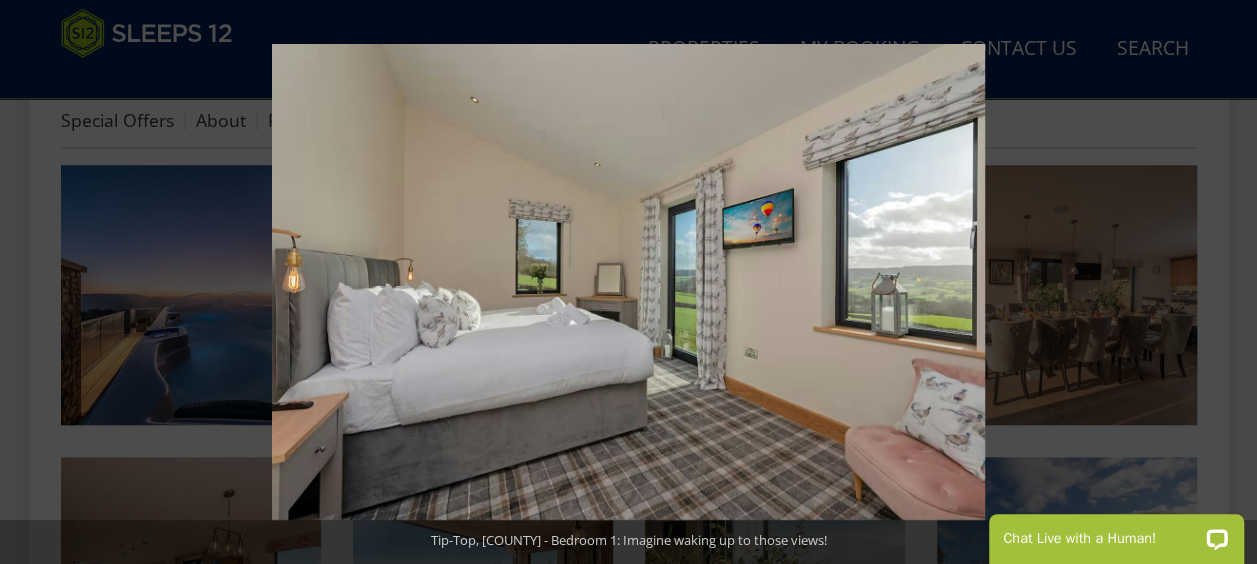 click at bounding box center (1222, 282) 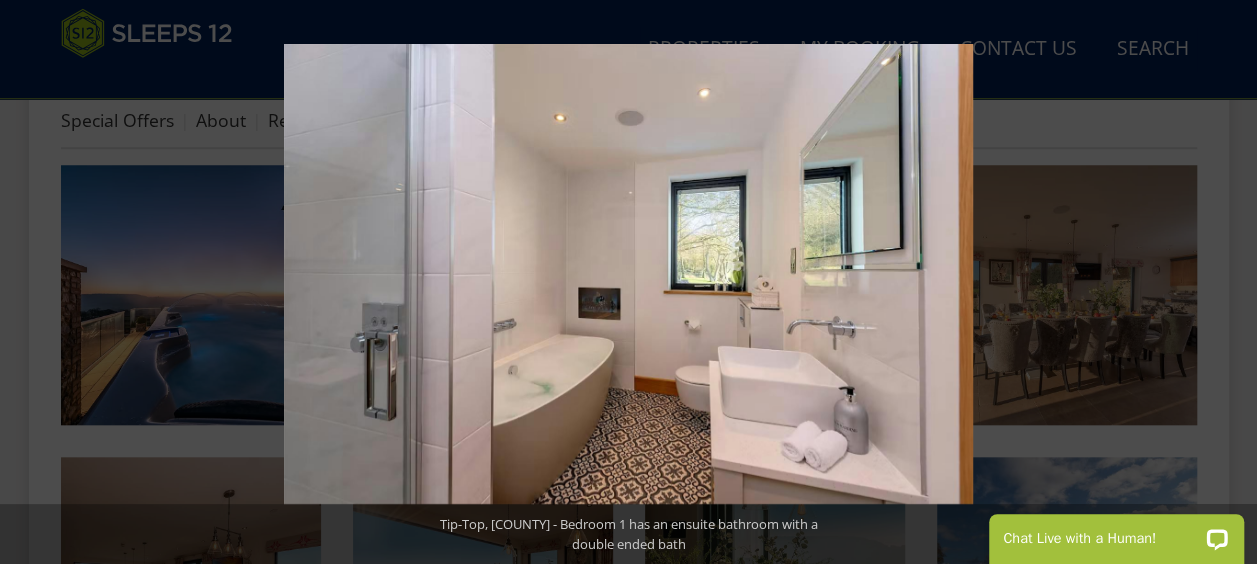 click at bounding box center [1222, 282] 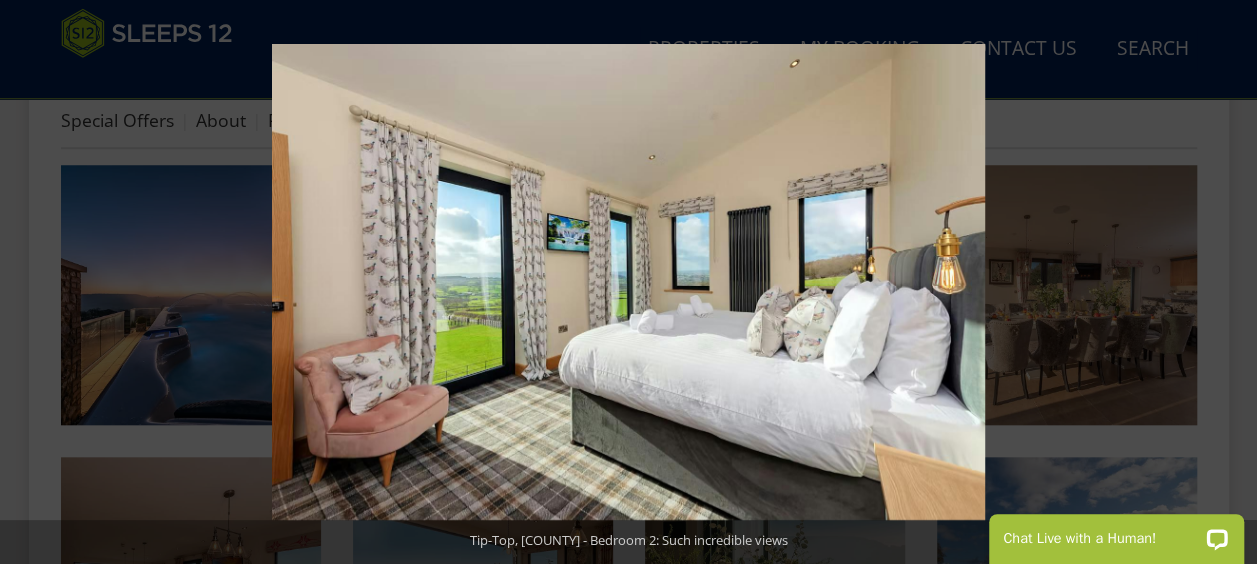 click at bounding box center (1222, 282) 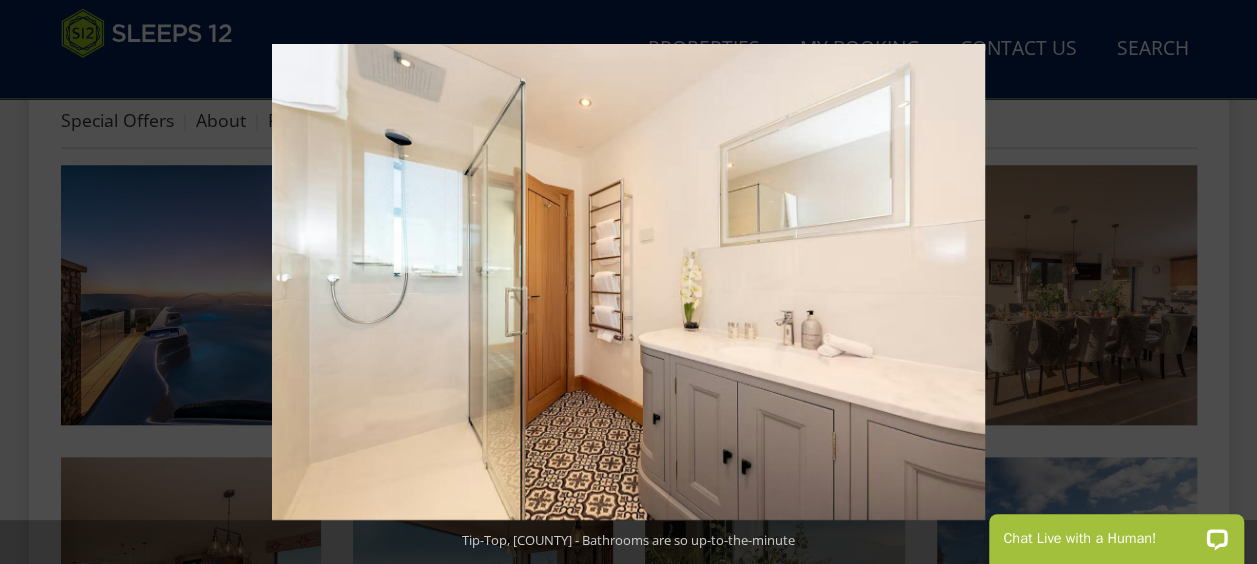 click at bounding box center (1222, 282) 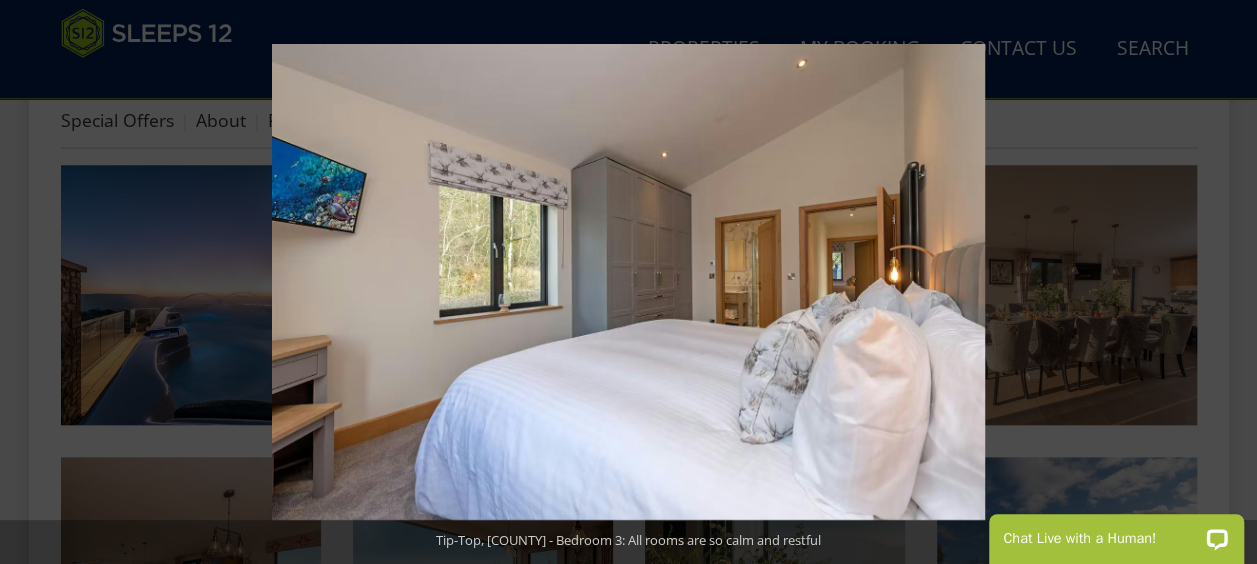 click at bounding box center (1222, 282) 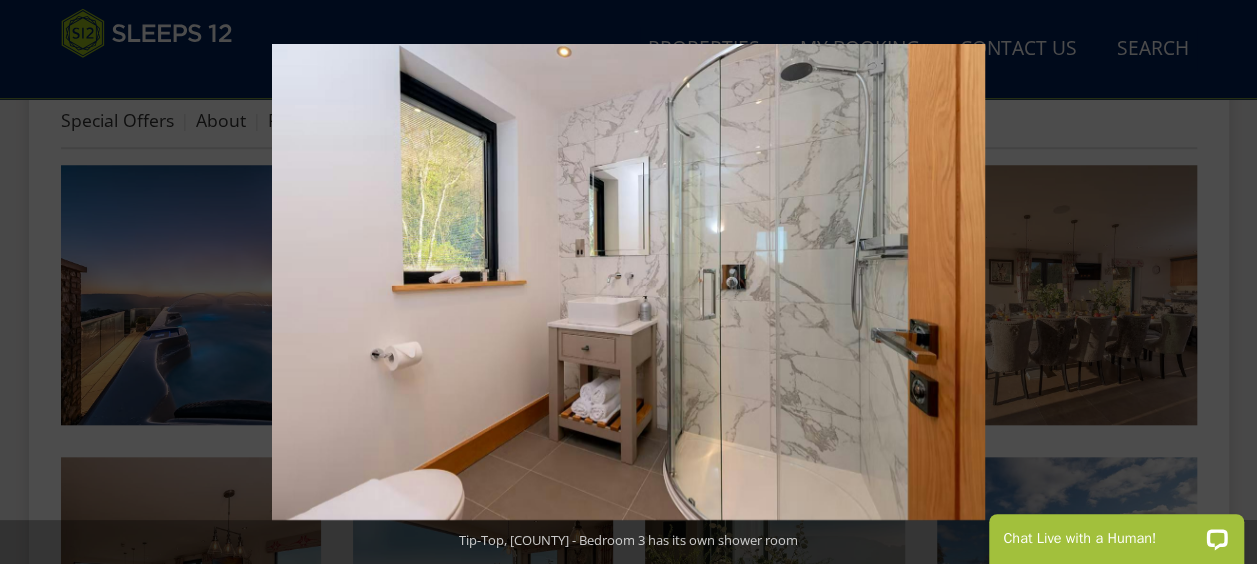 click at bounding box center (1222, 282) 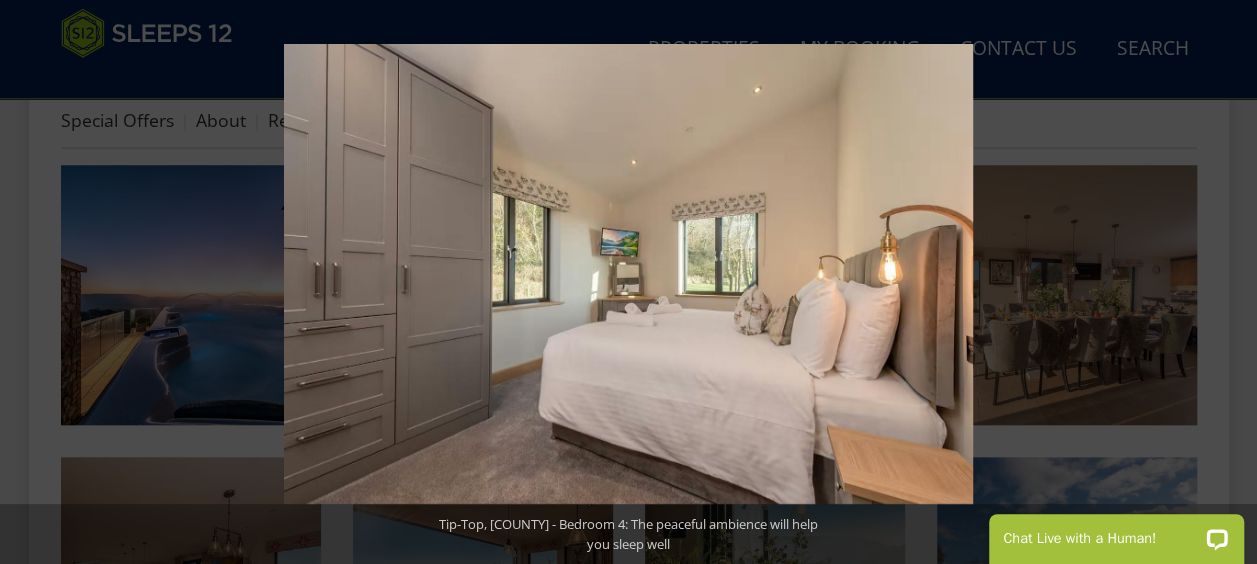 click at bounding box center (1222, 282) 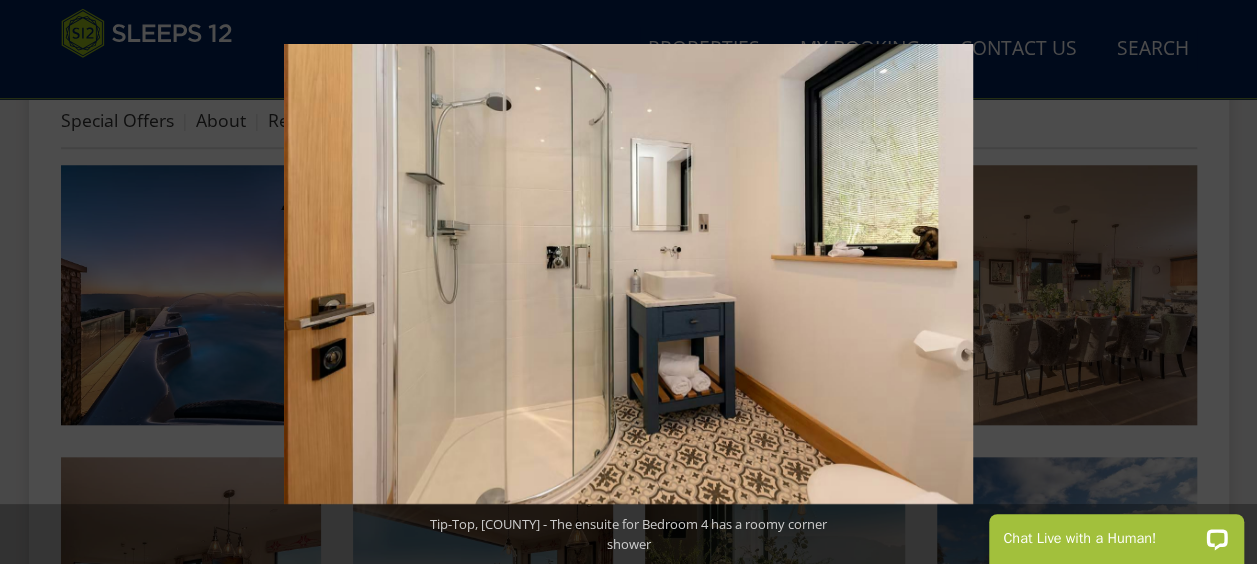 click at bounding box center (1222, 282) 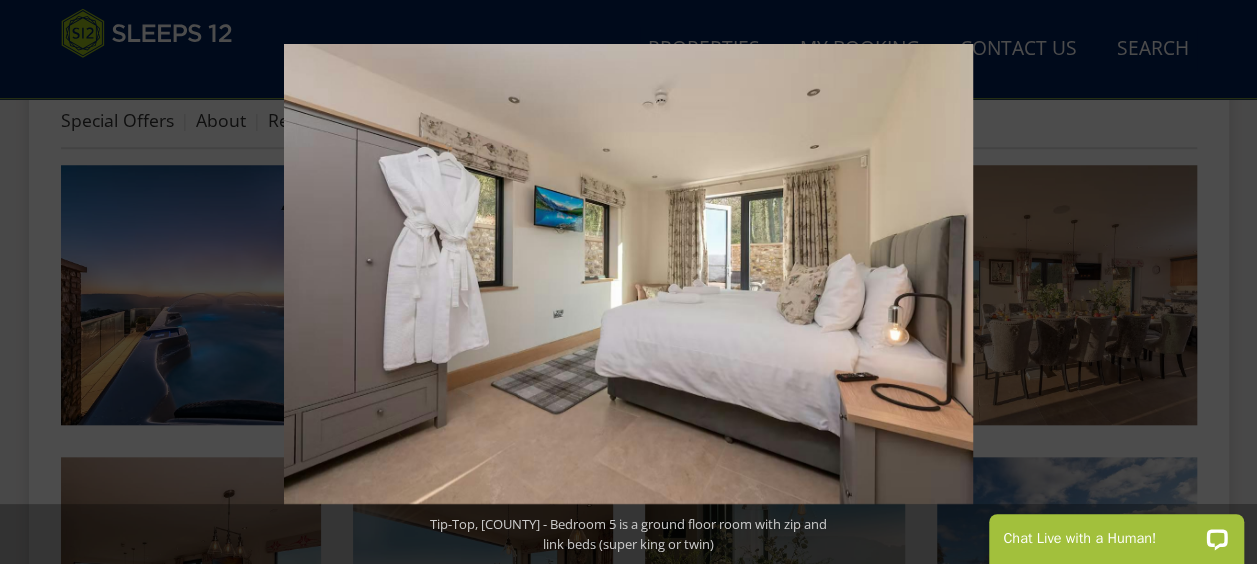 click at bounding box center (1222, 282) 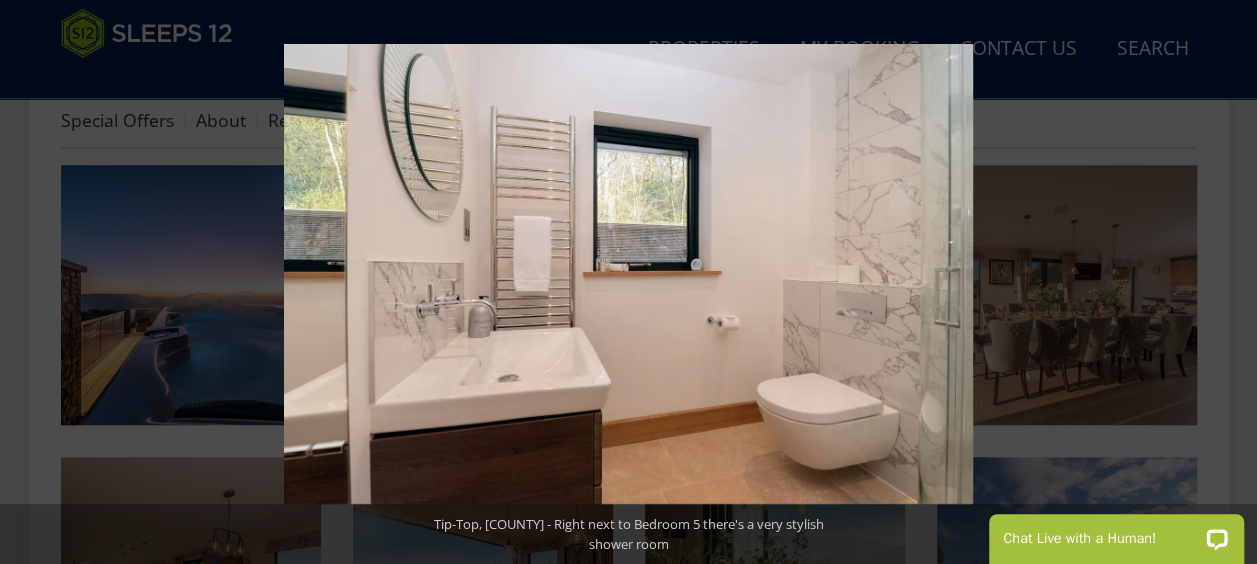 click at bounding box center (1222, 282) 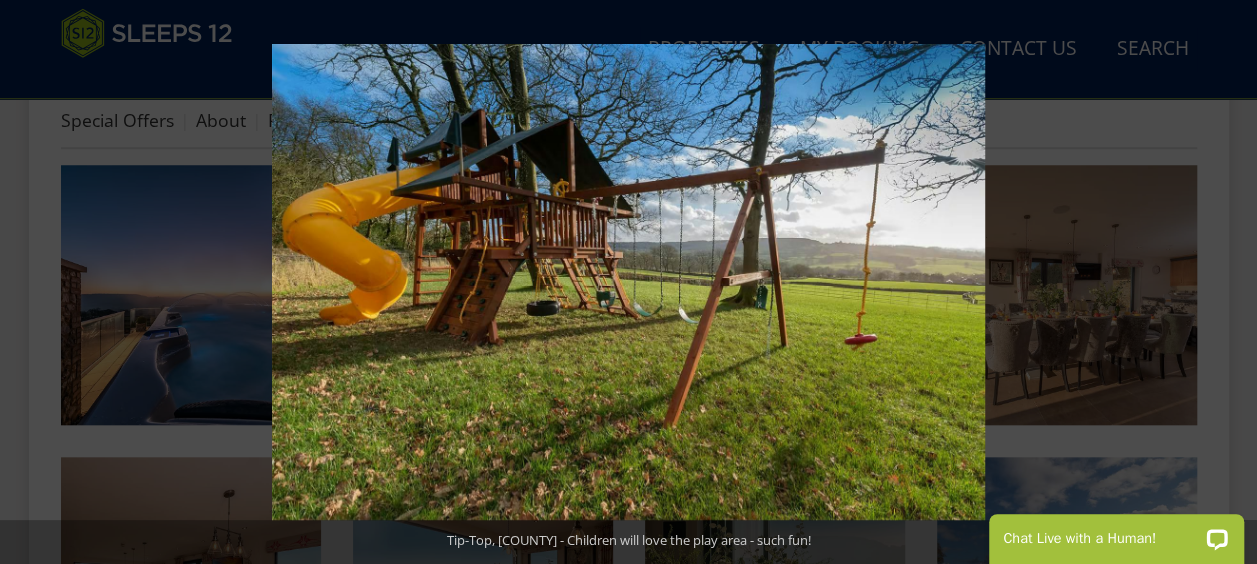 click at bounding box center (1222, 282) 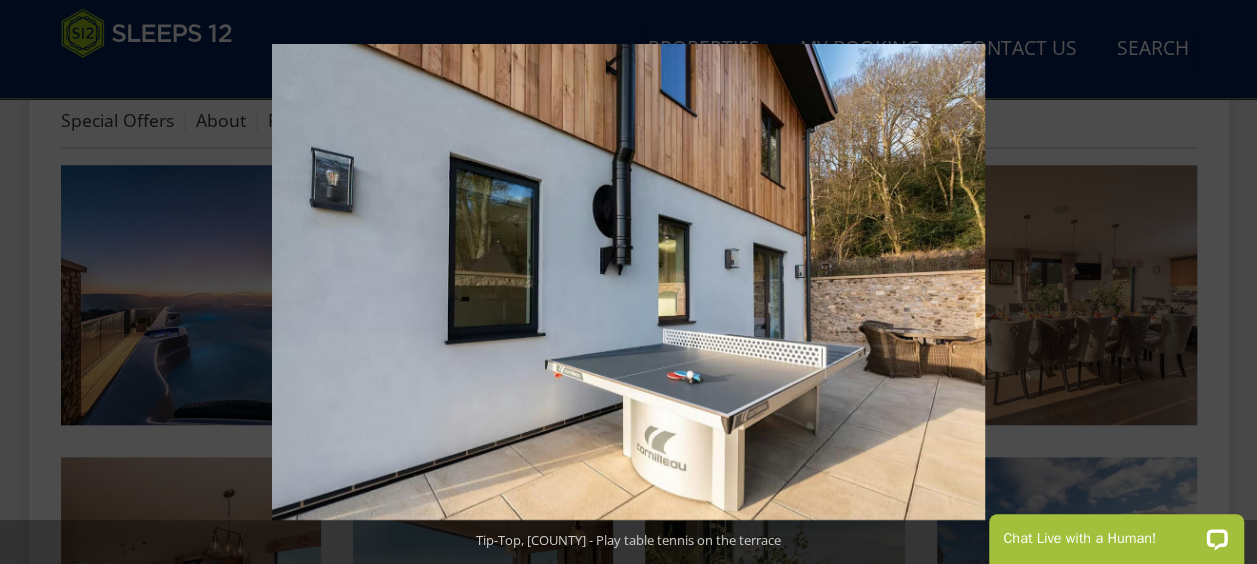 click at bounding box center (1222, 282) 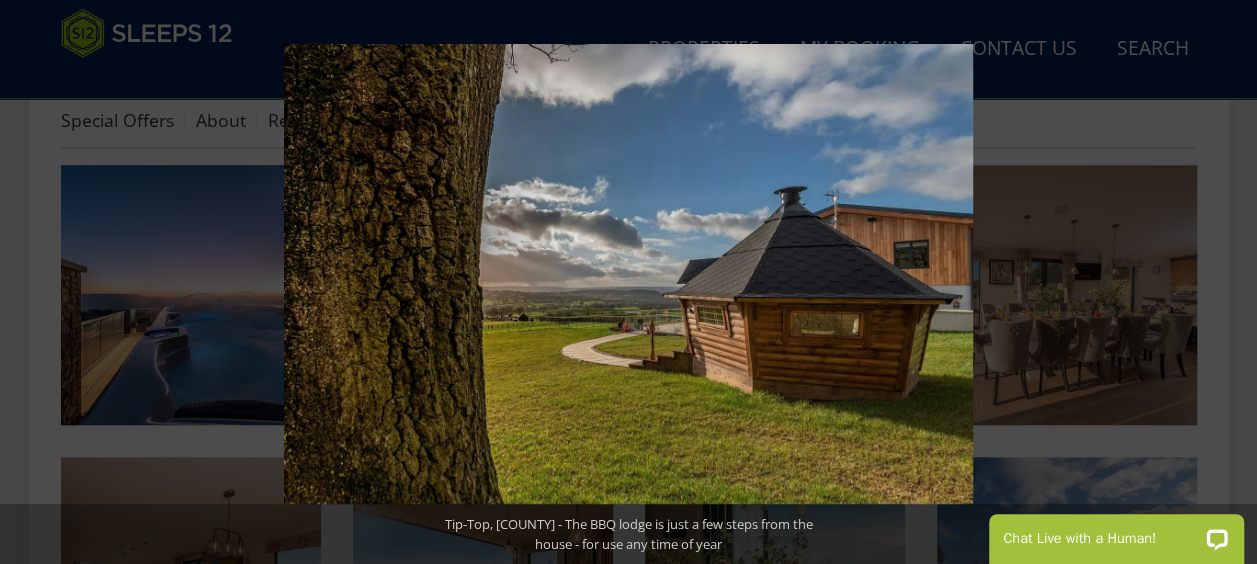 click at bounding box center [1222, 282] 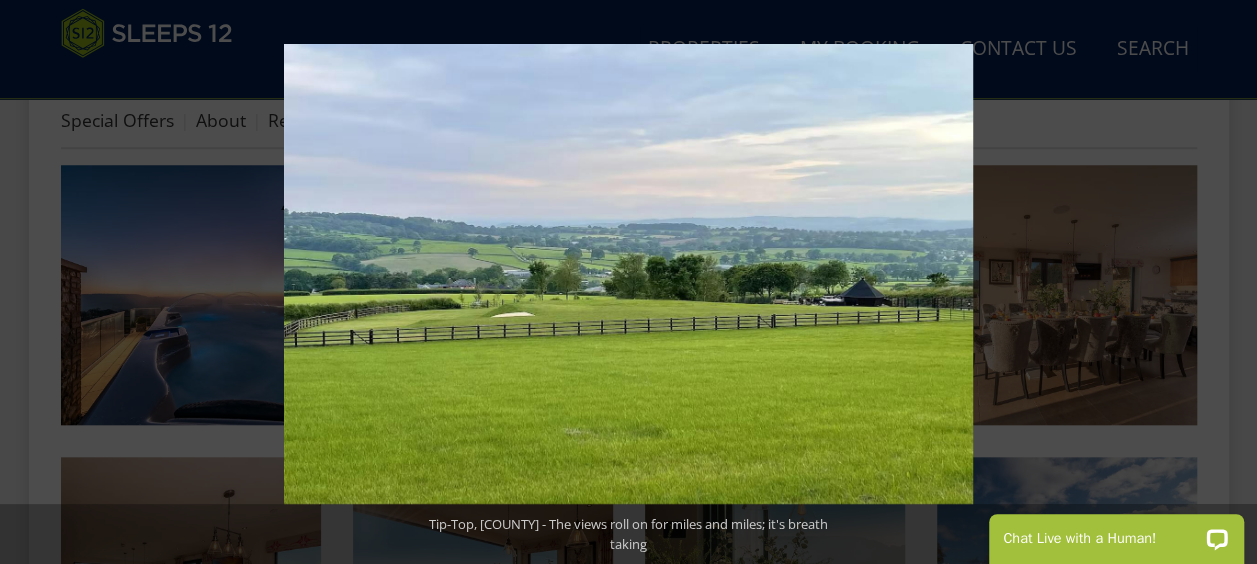 click at bounding box center [1222, 282] 